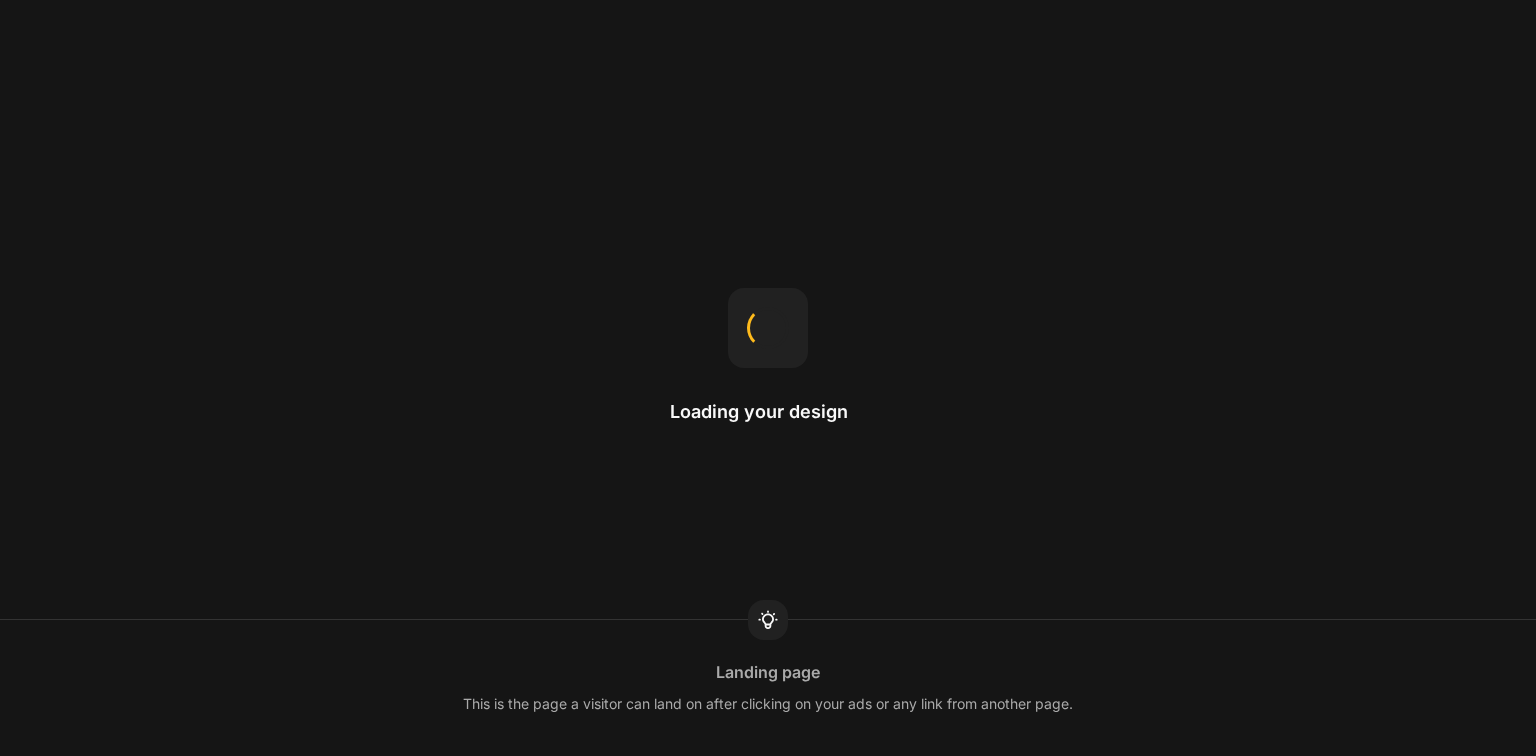 scroll, scrollTop: 0, scrollLeft: 0, axis: both 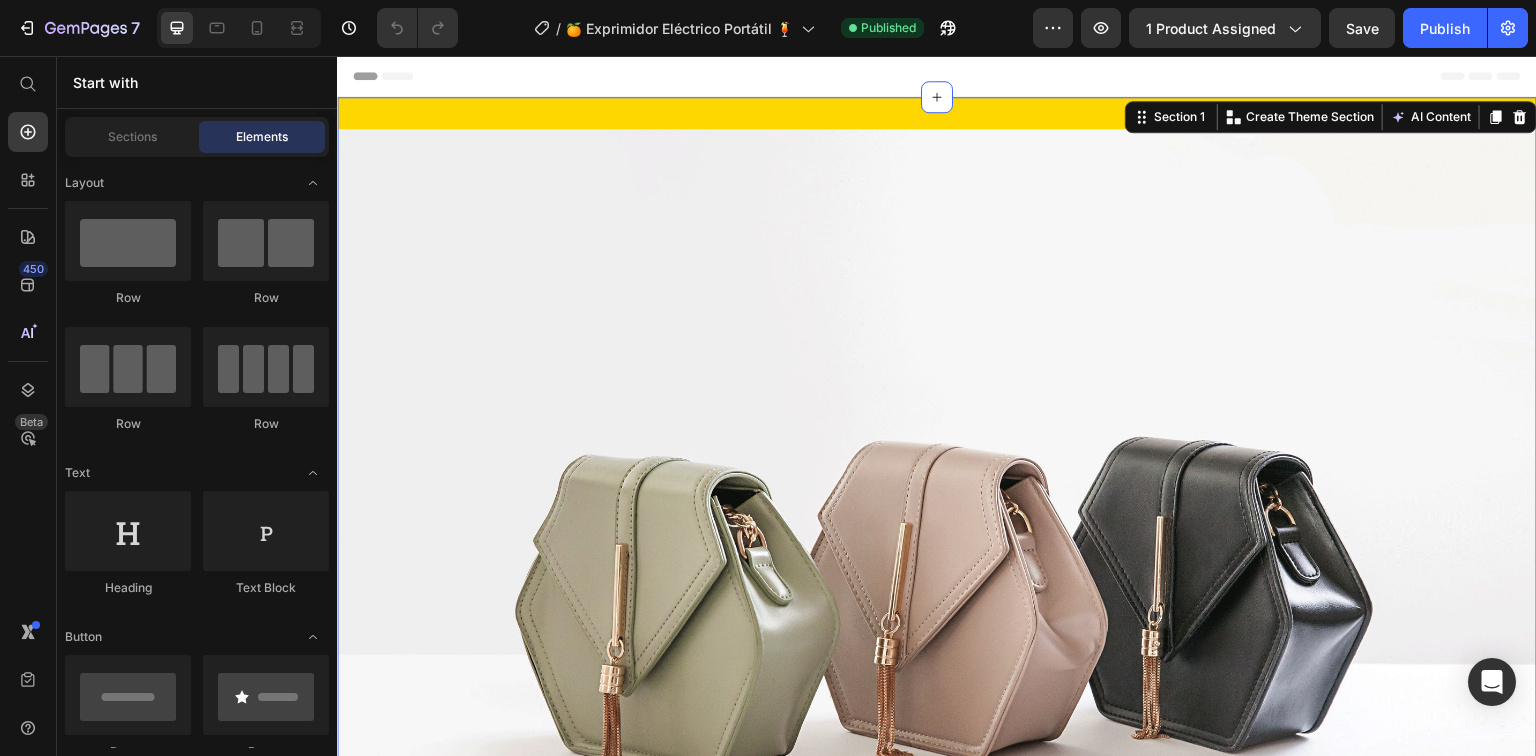 click on "Image Section 1   You can create reusable sections Create Theme Section AI Content Write with GemAI What would you like to describe here? Tone and Voice Persuasive Product Getting products... Show more Generate" at bounding box center (937, 579) 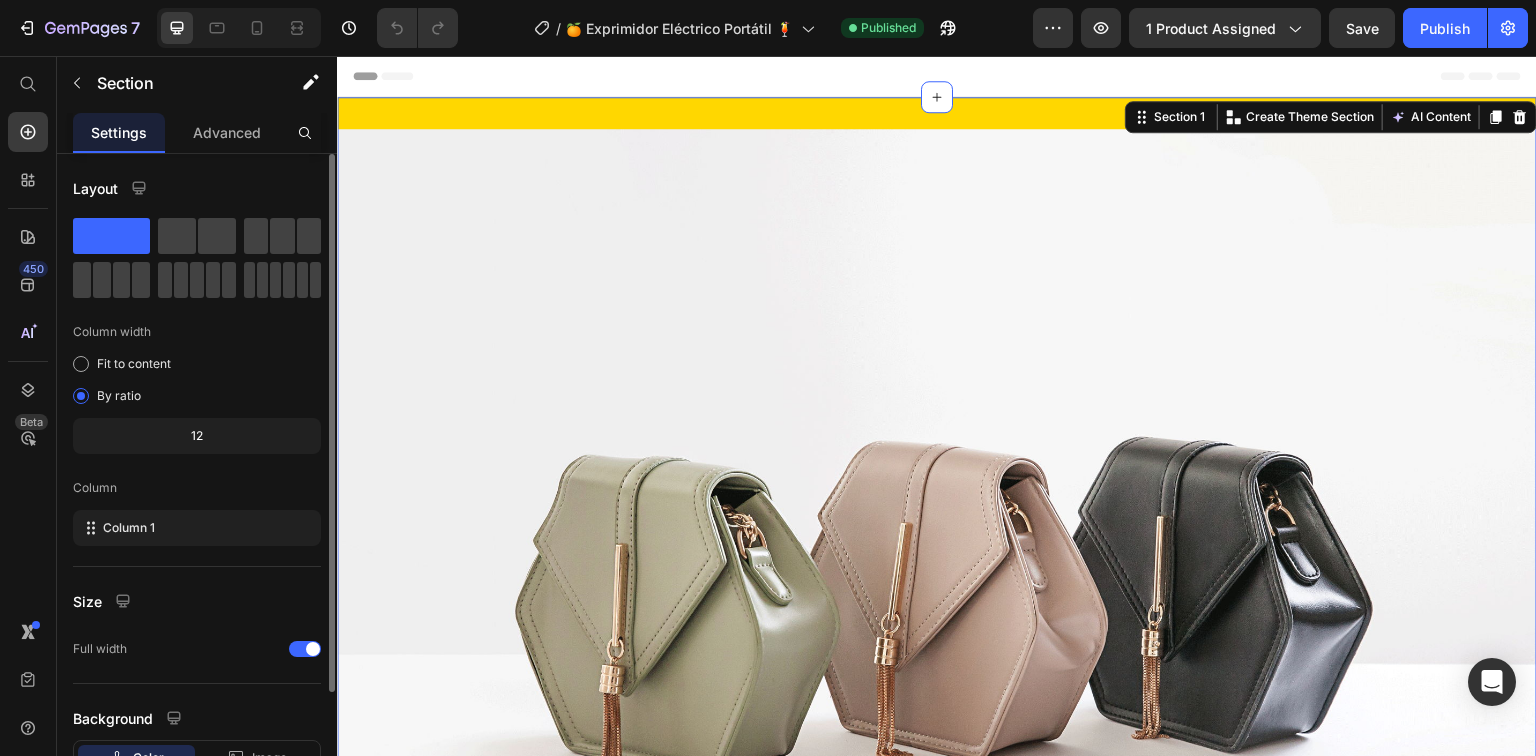 scroll, scrollTop: 147, scrollLeft: 0, axis: vertical 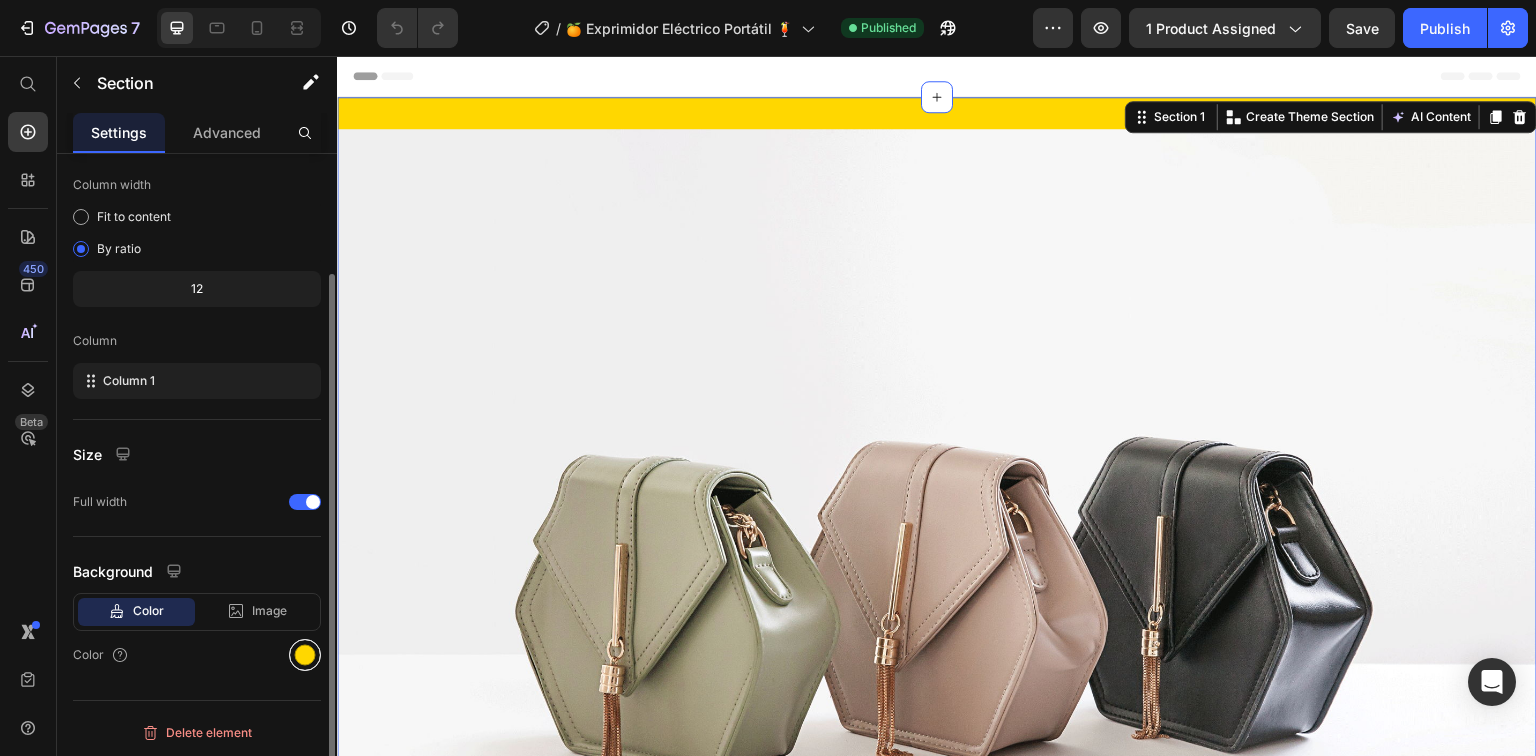 click at bounding box center [305, 655] 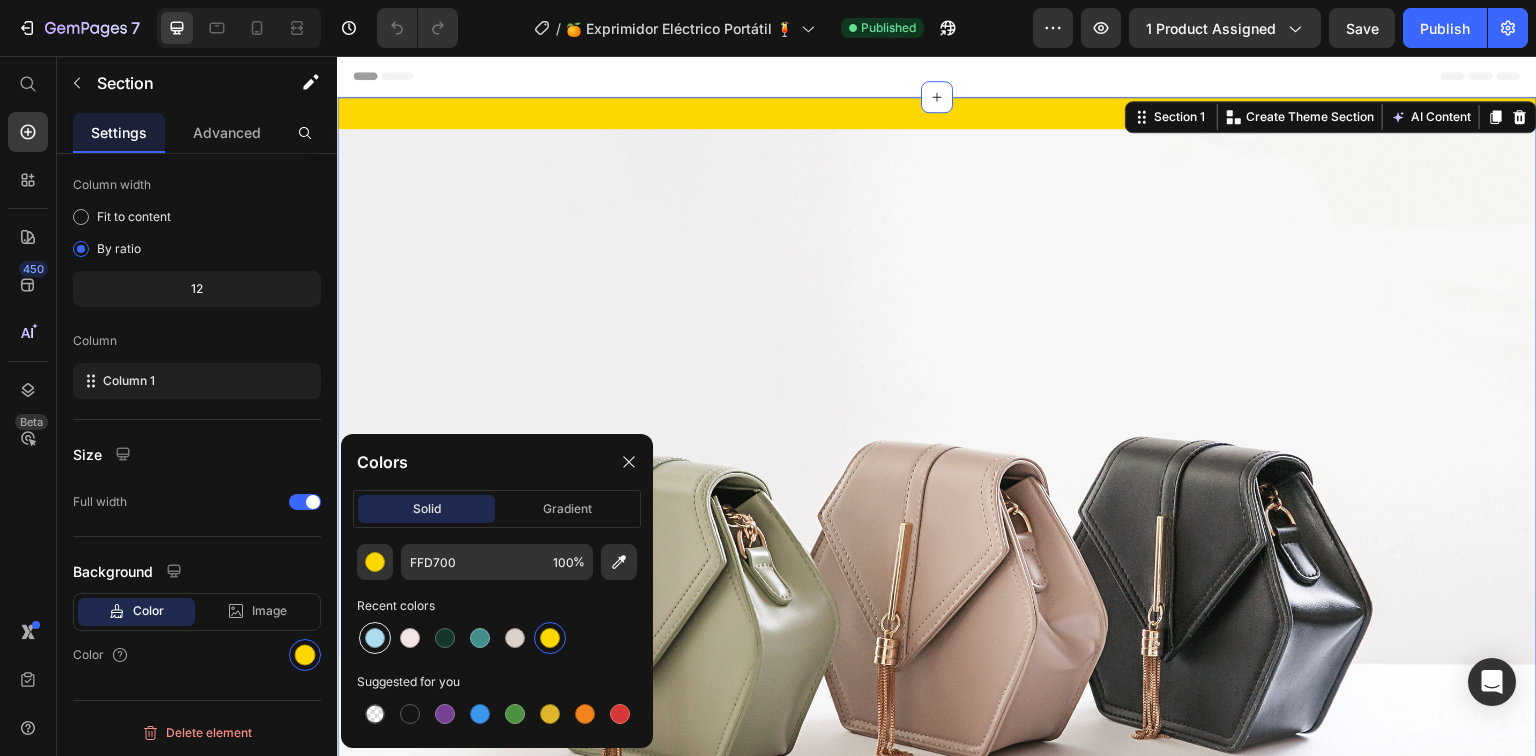 click at bounding box center (375, 638) 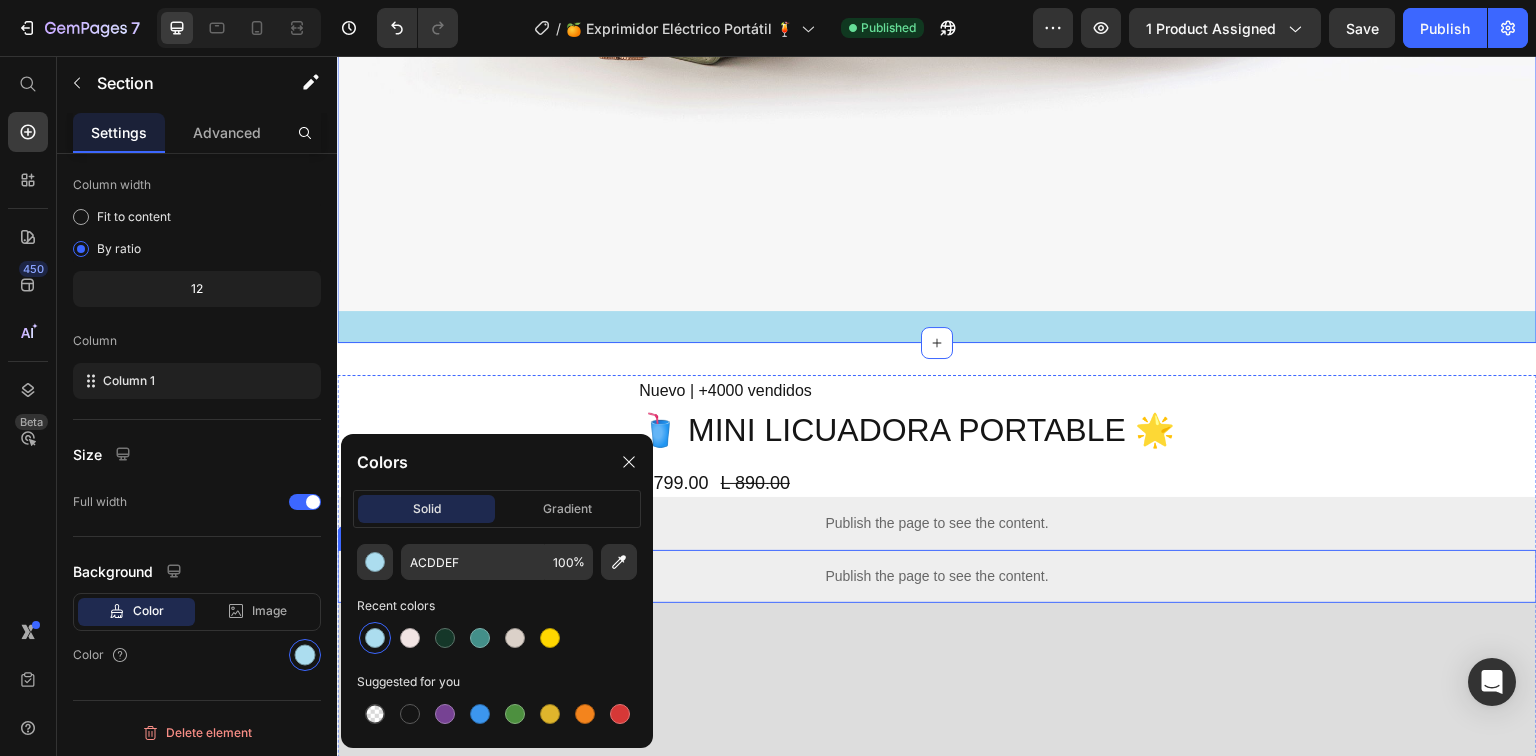 scroll, scrollTop: 880, scrollLeft: 0, axis: vertical 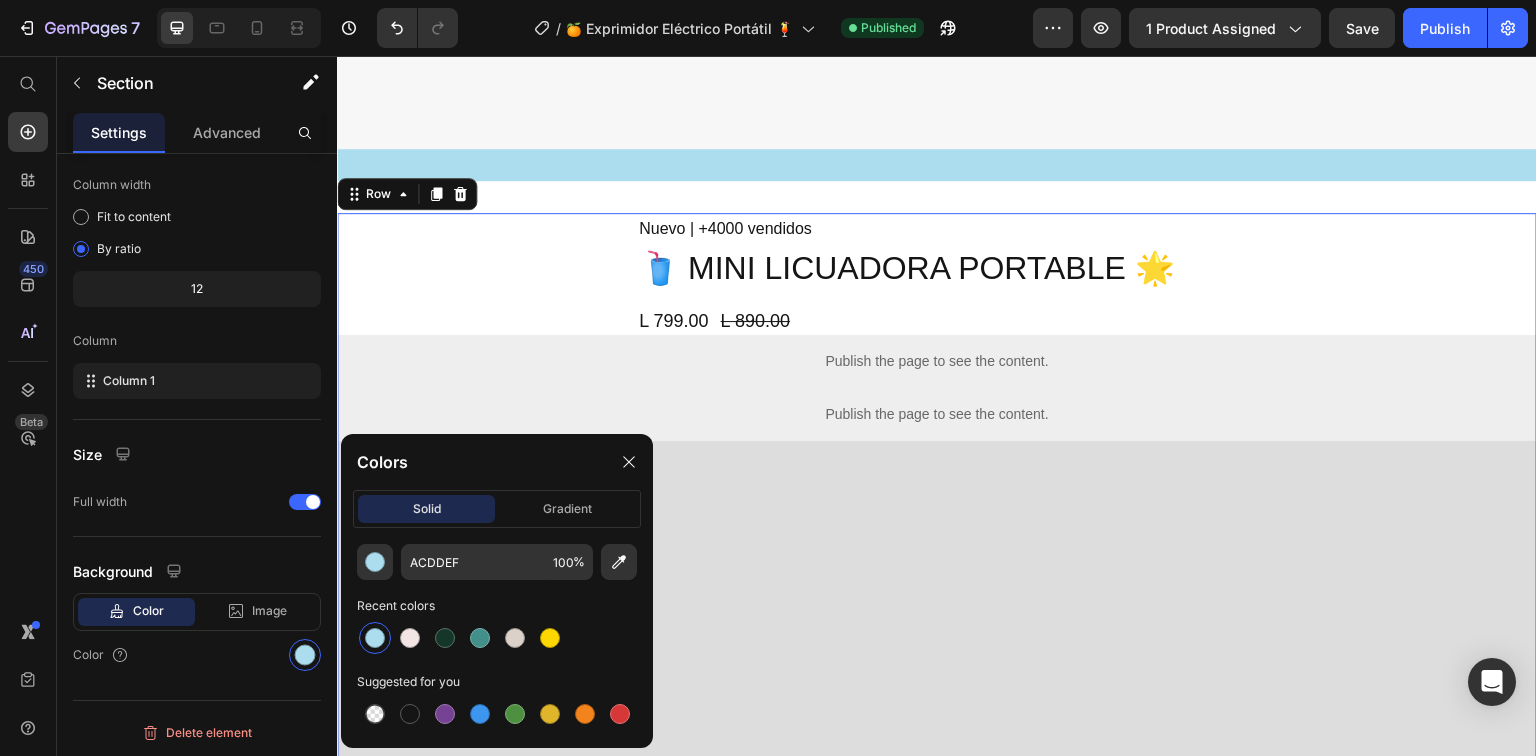 click on "Nuevo | +4000 vendidos Text Block 🥤 MINI LICUADORA PORTABLE 🌟 Product Title L 799.00 Product Price L 890.00 Product Price Row Product
Publish the page to see the content.
Custom Code
Publish the page to see the content.
Custom Code Image Image Image Image Image Image" at bounding box center [937, 2502] 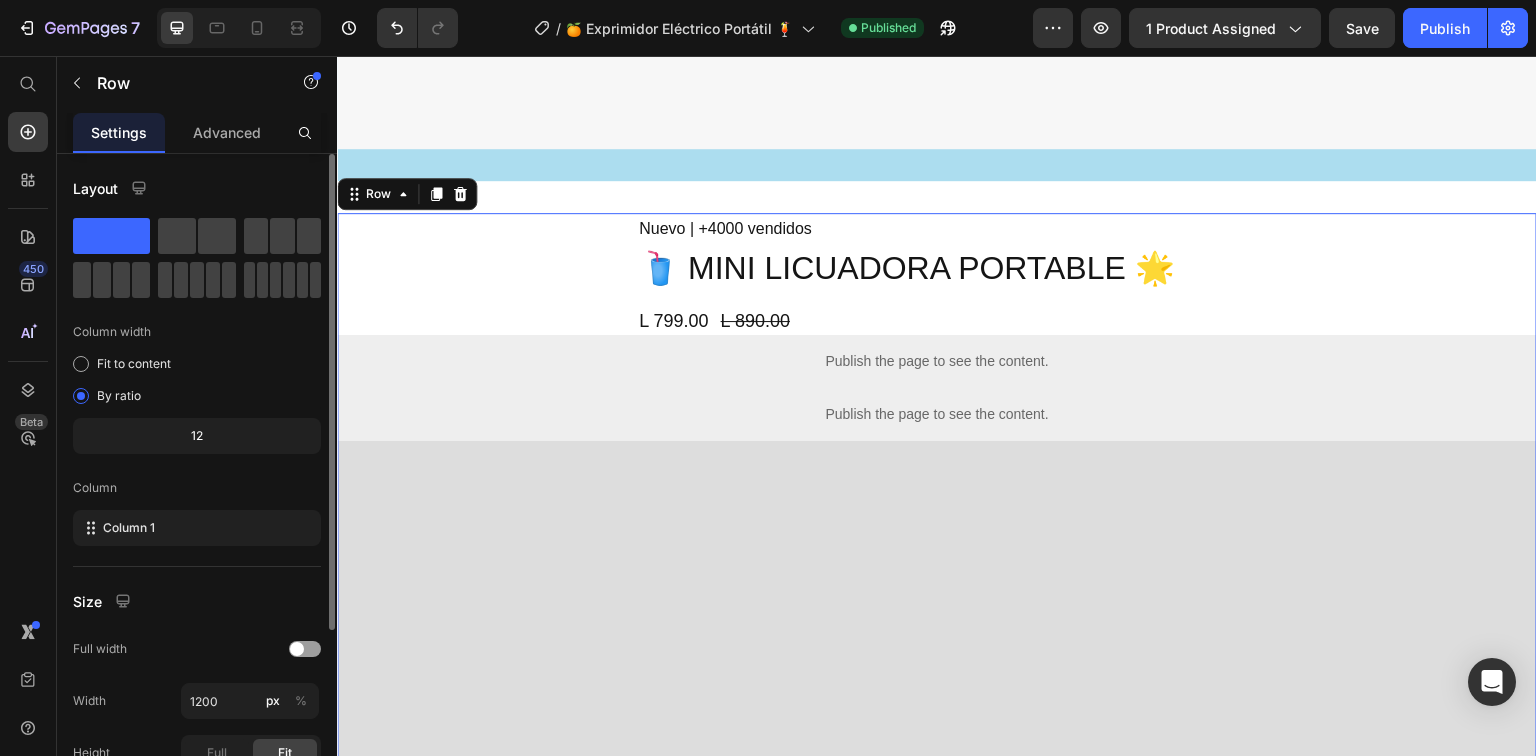 scroll, scrollTop: 251, scrollLeft: 0, axis: vertical 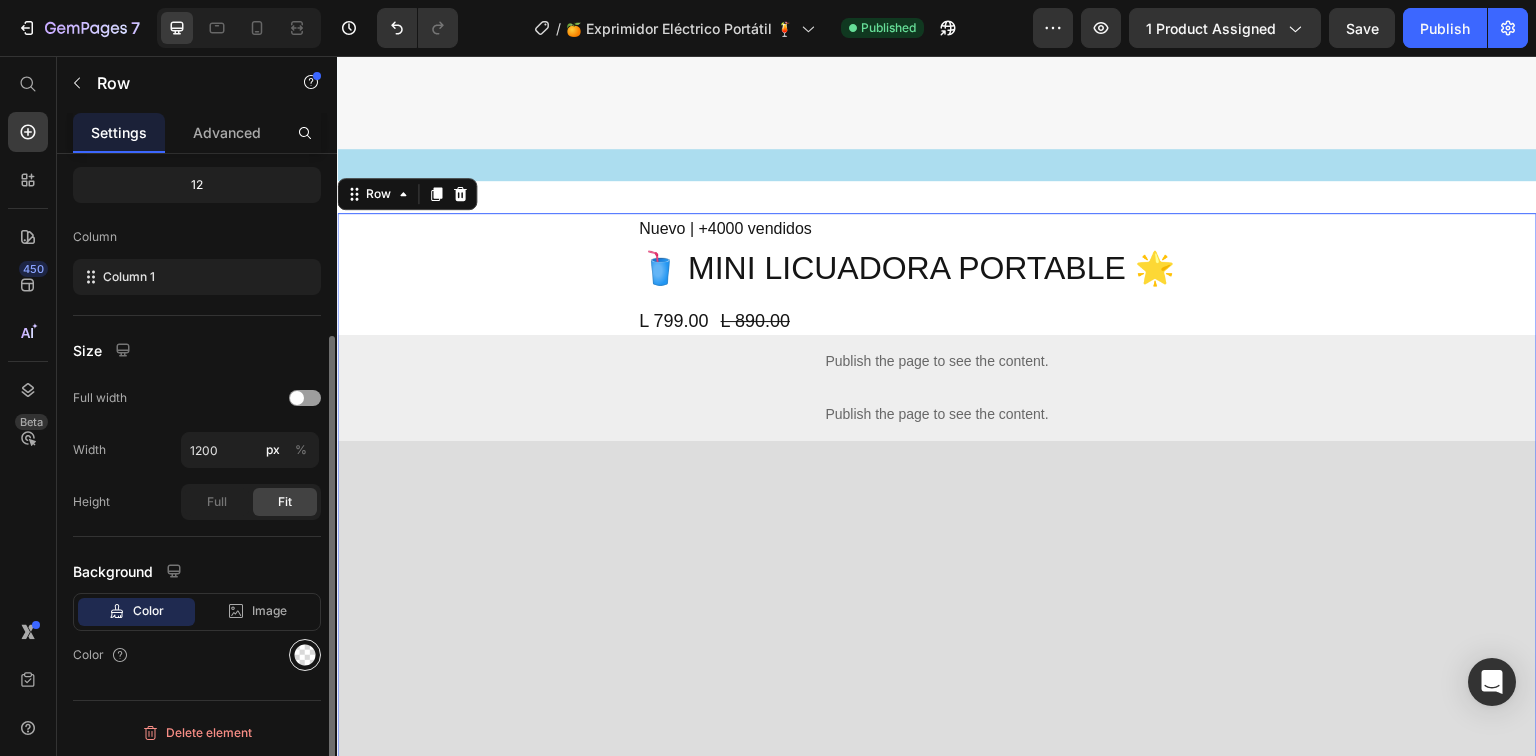click at bounding box center (305, 655) 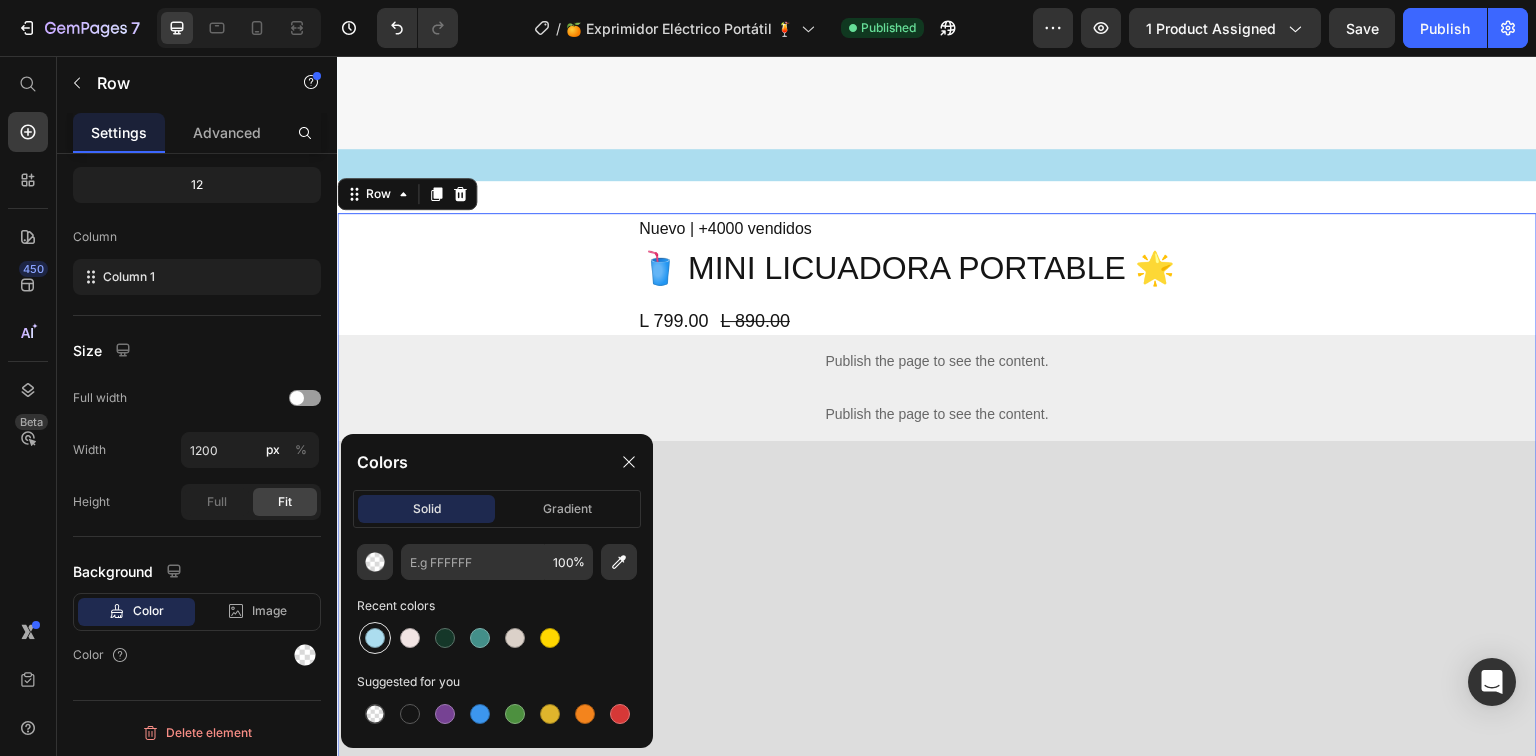 click at bounding box center [375, 638] 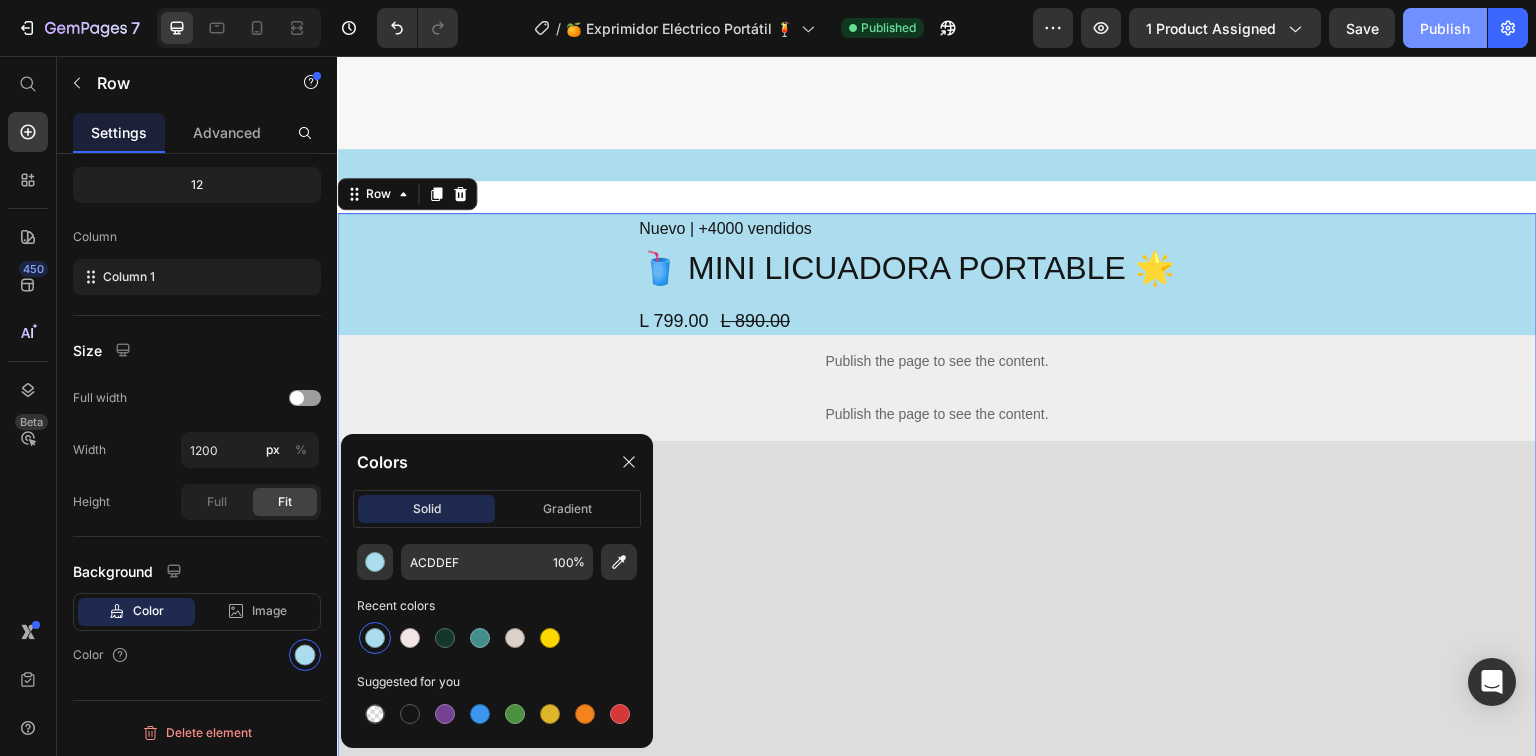 click on "Publish" at bounding box center [1445, 28] 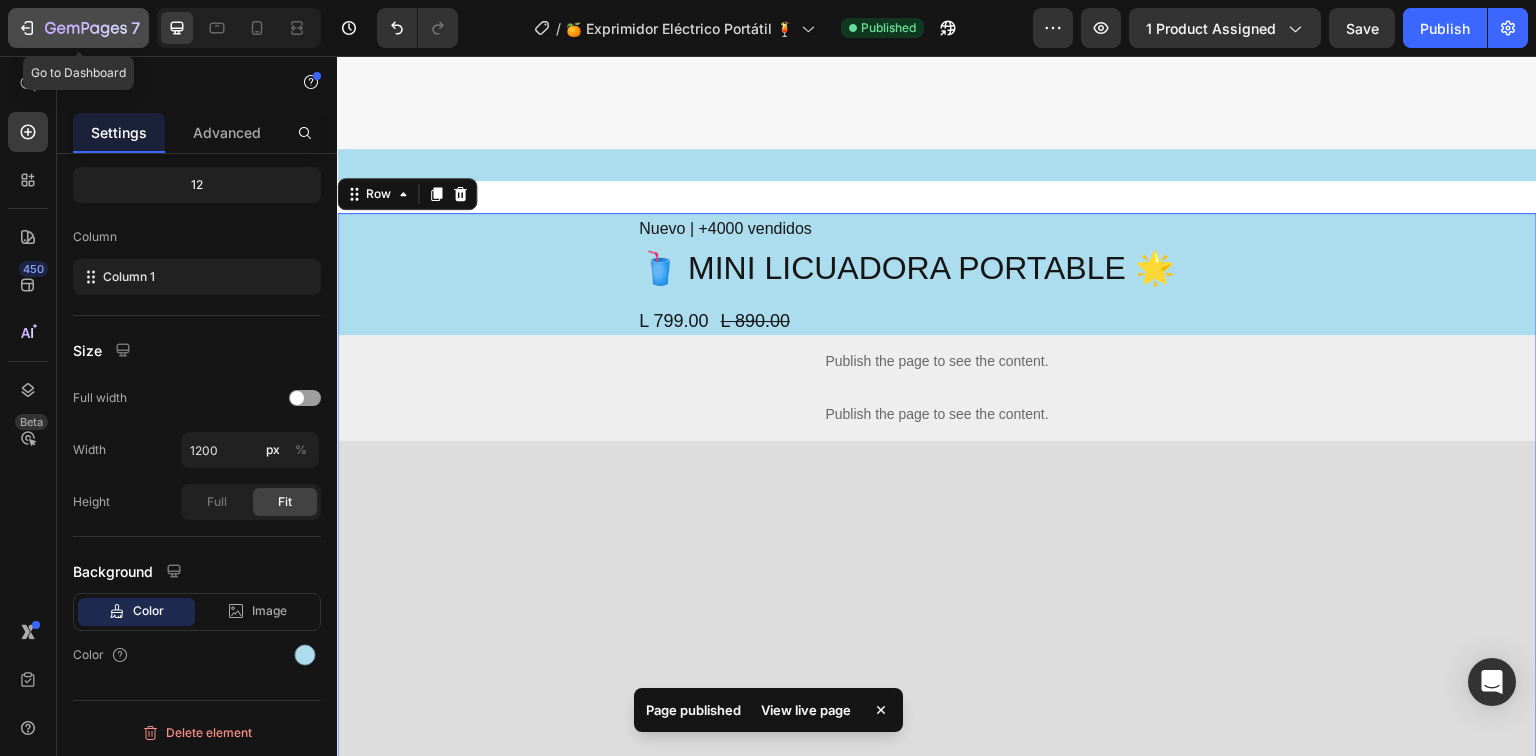 click 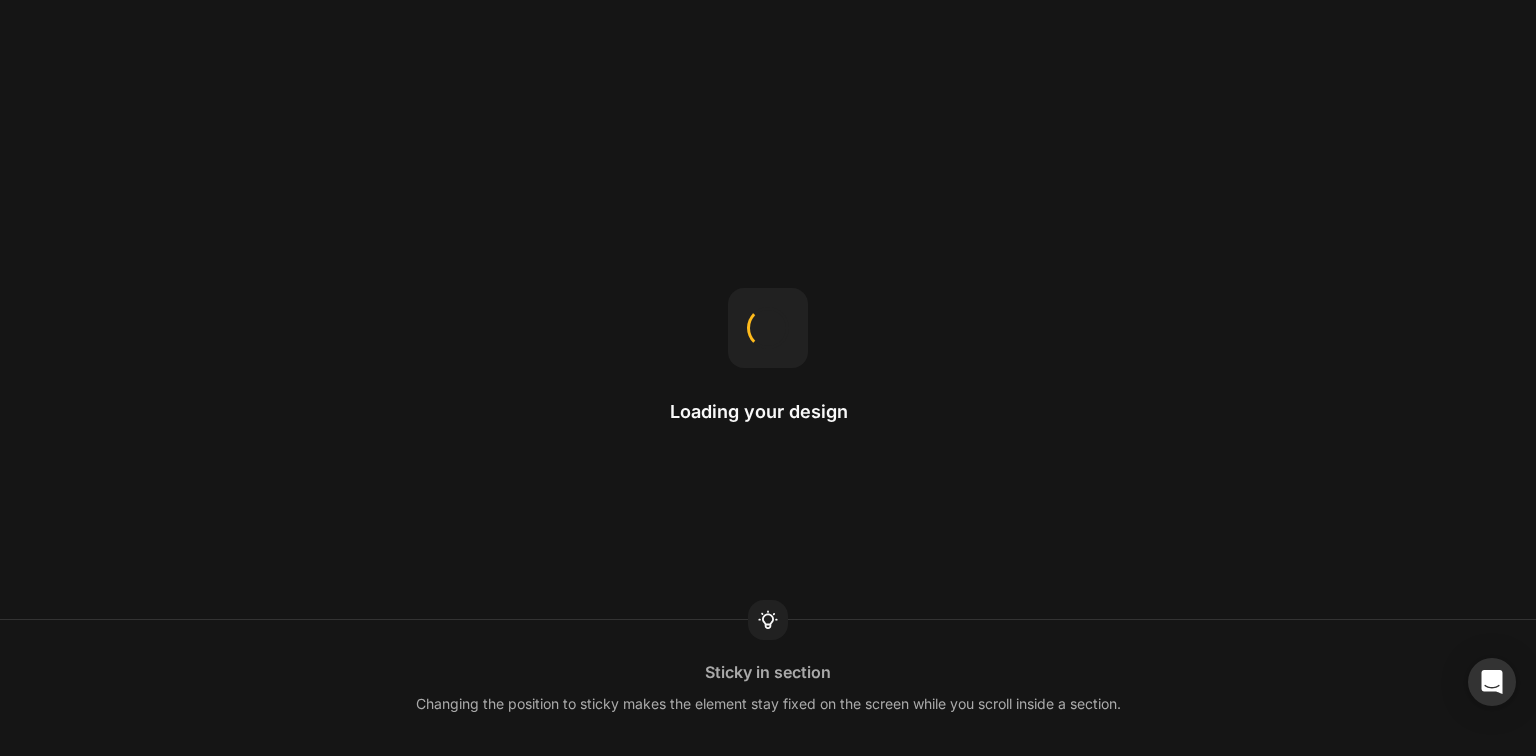 scroll, scrollTop: 0, scrollLeft: 0, axis: both 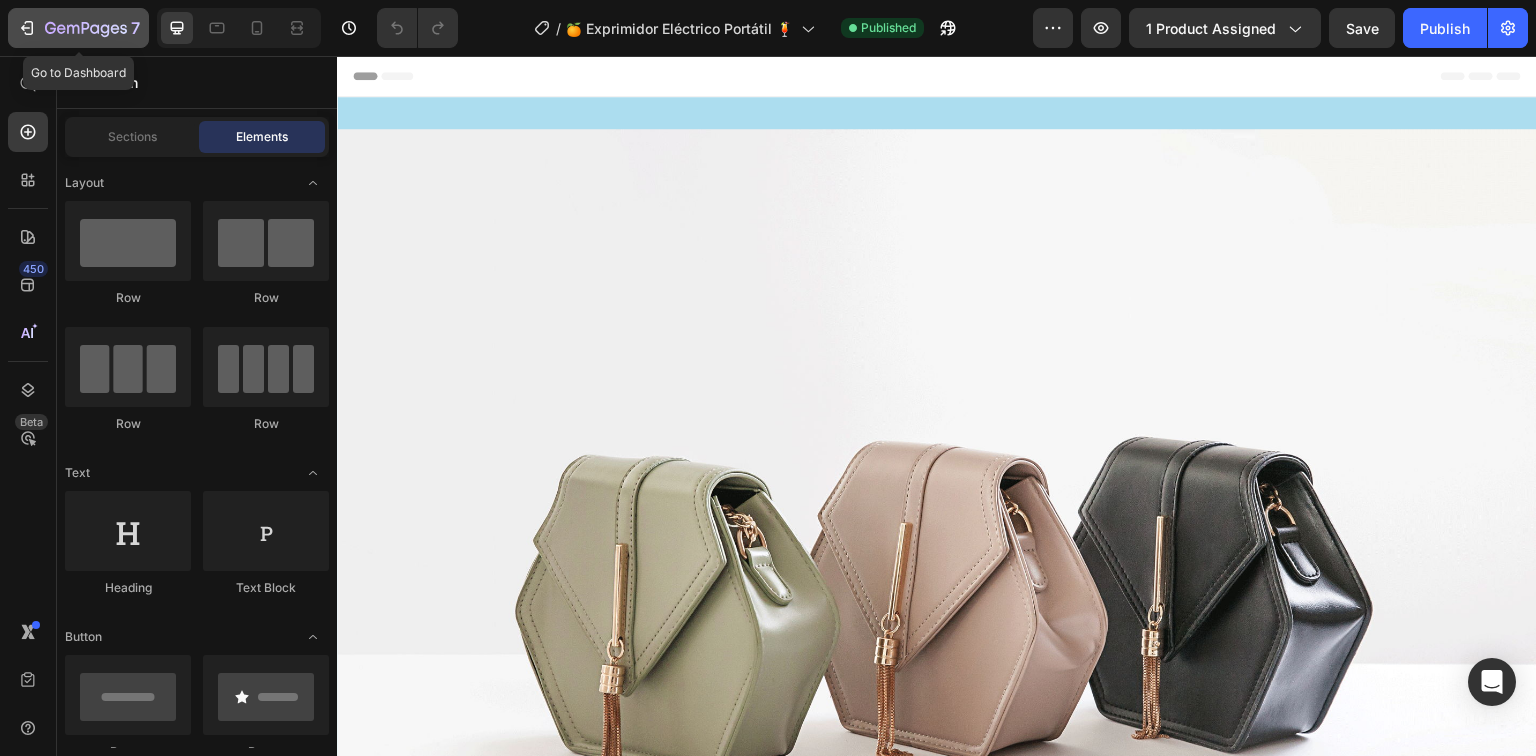 click 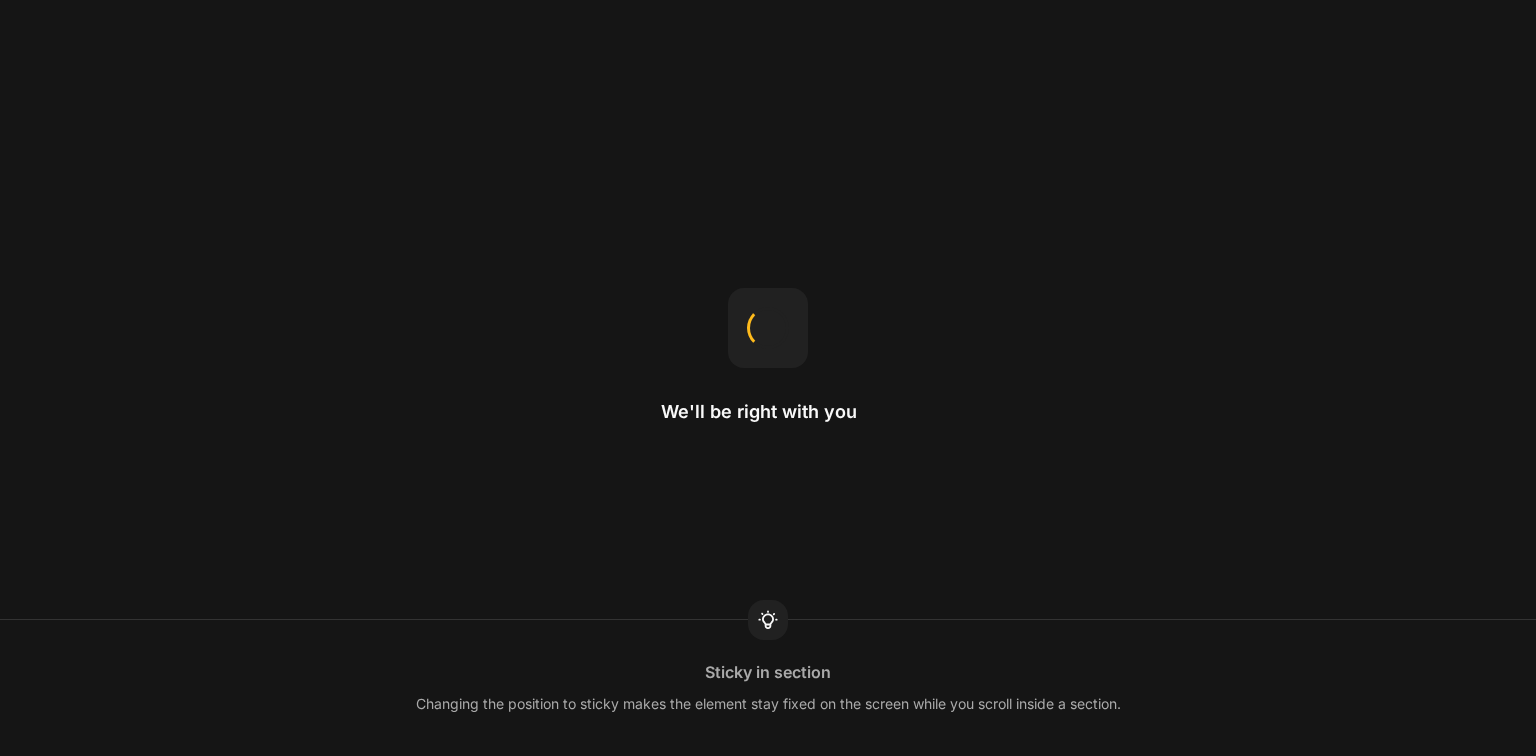 scroll, scrollTop: 0, scrollLeft: 0, axis: both 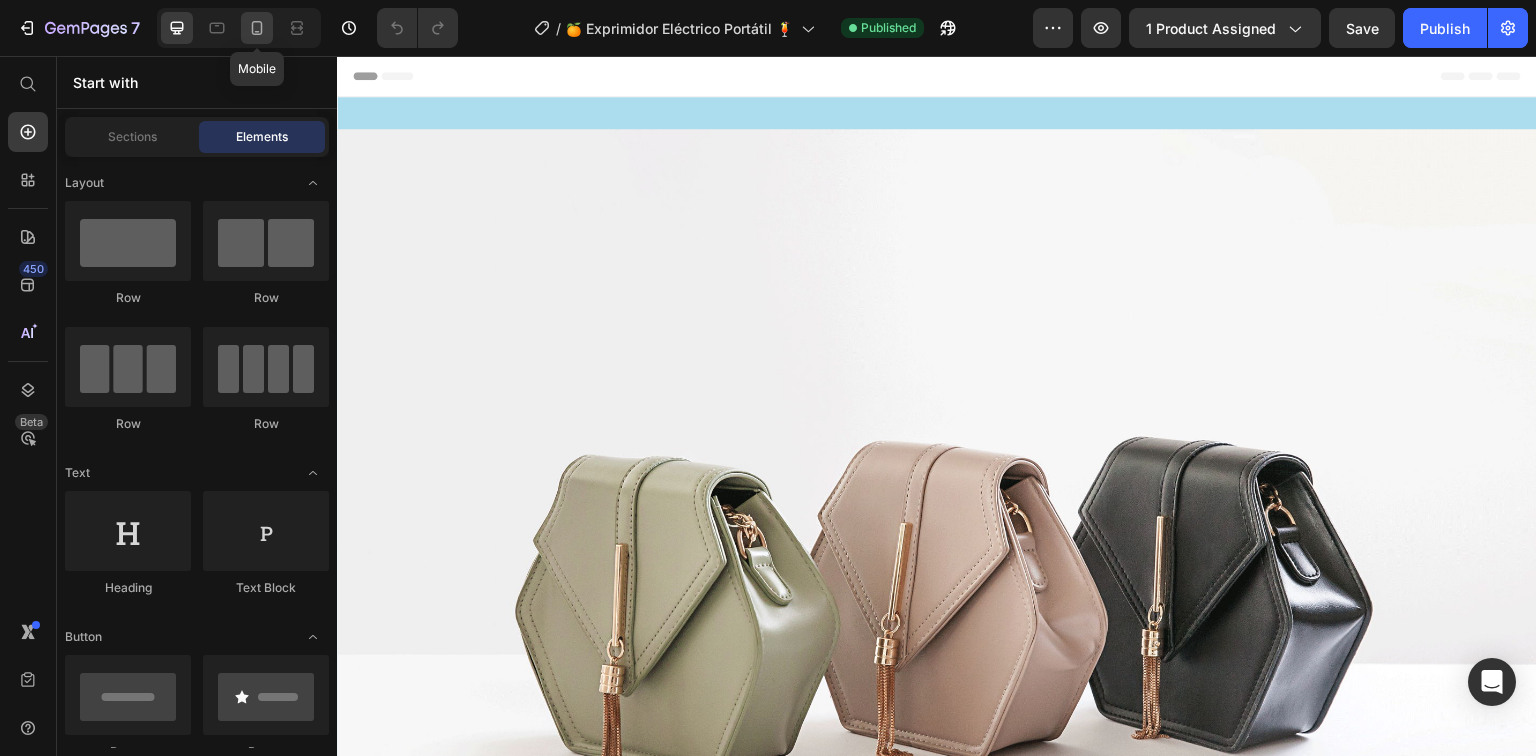 click 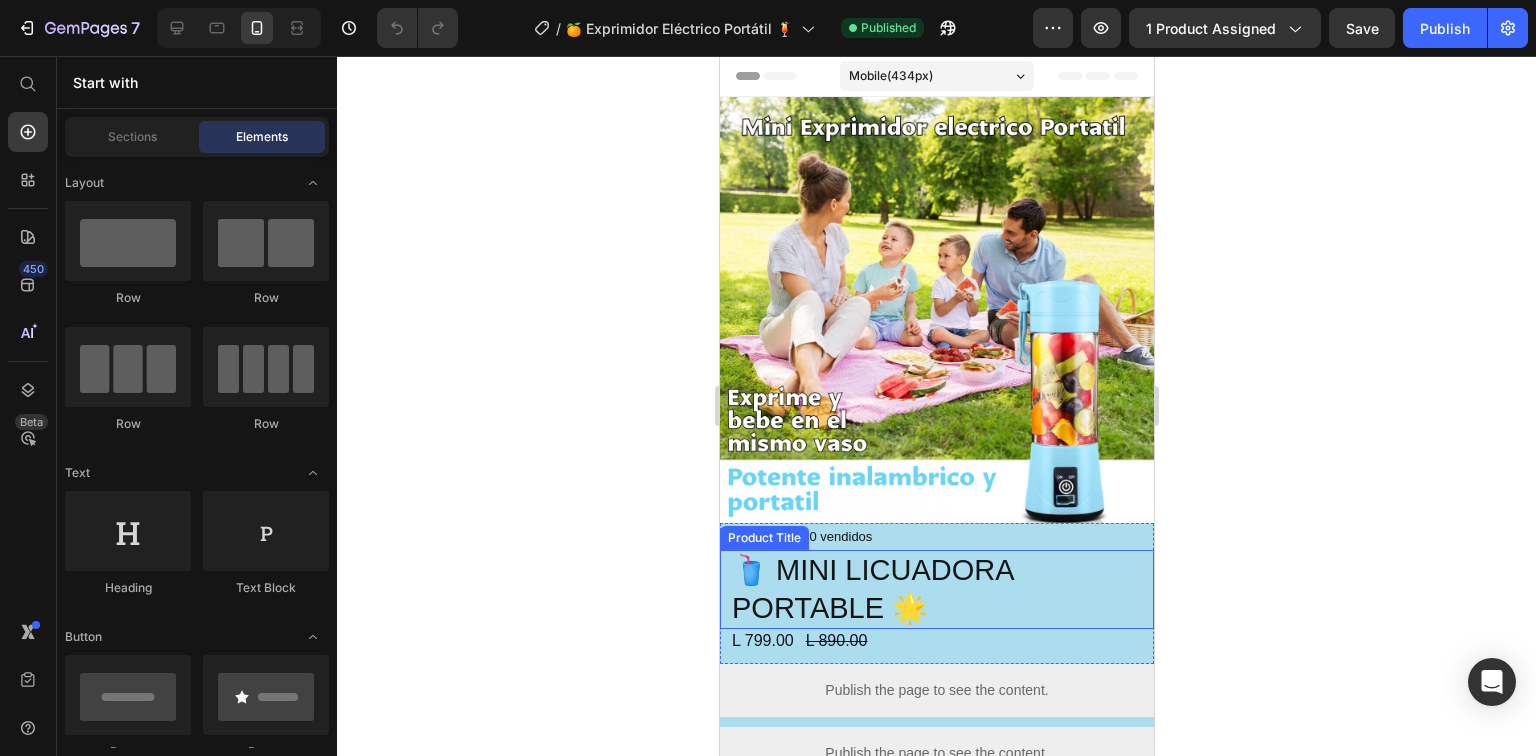 click on "🥤 MINI LICUADORA PORTABLE 🌟" at bounding box center [936, 589] 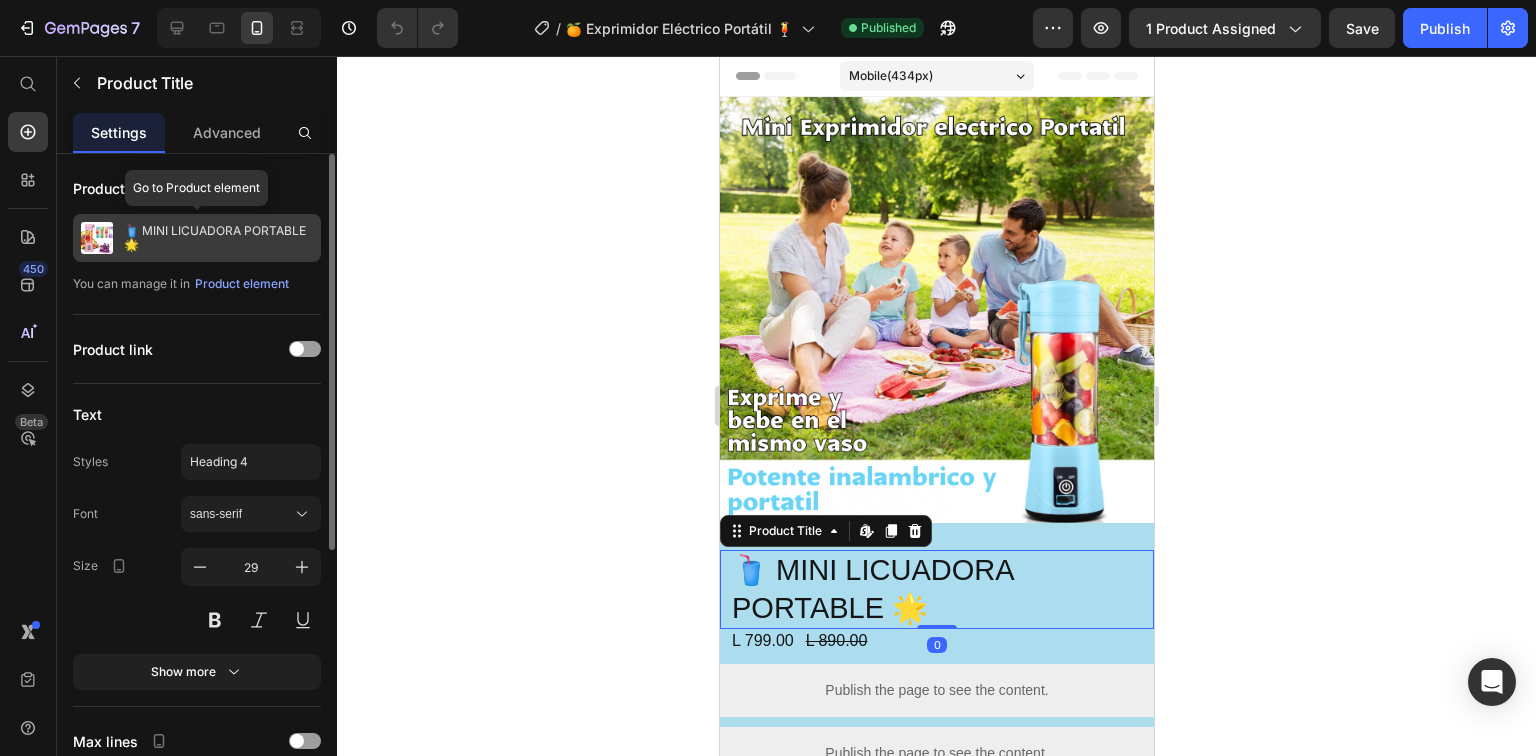 click on "🥤 MINI LICUADORA PORTABLE 🌟" at bounding box center (218, 238) 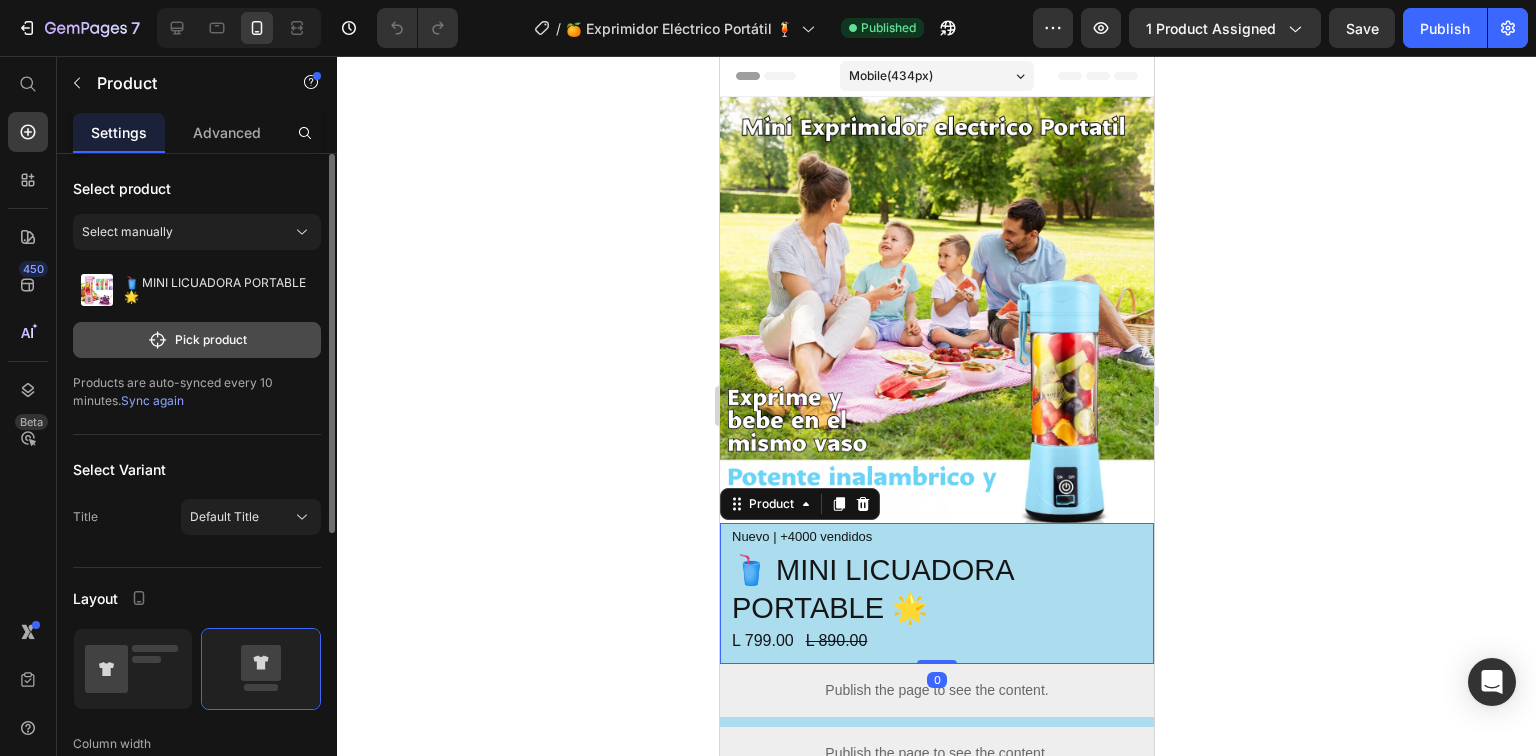 click on "Pick product" at bounding box center (197, 340) 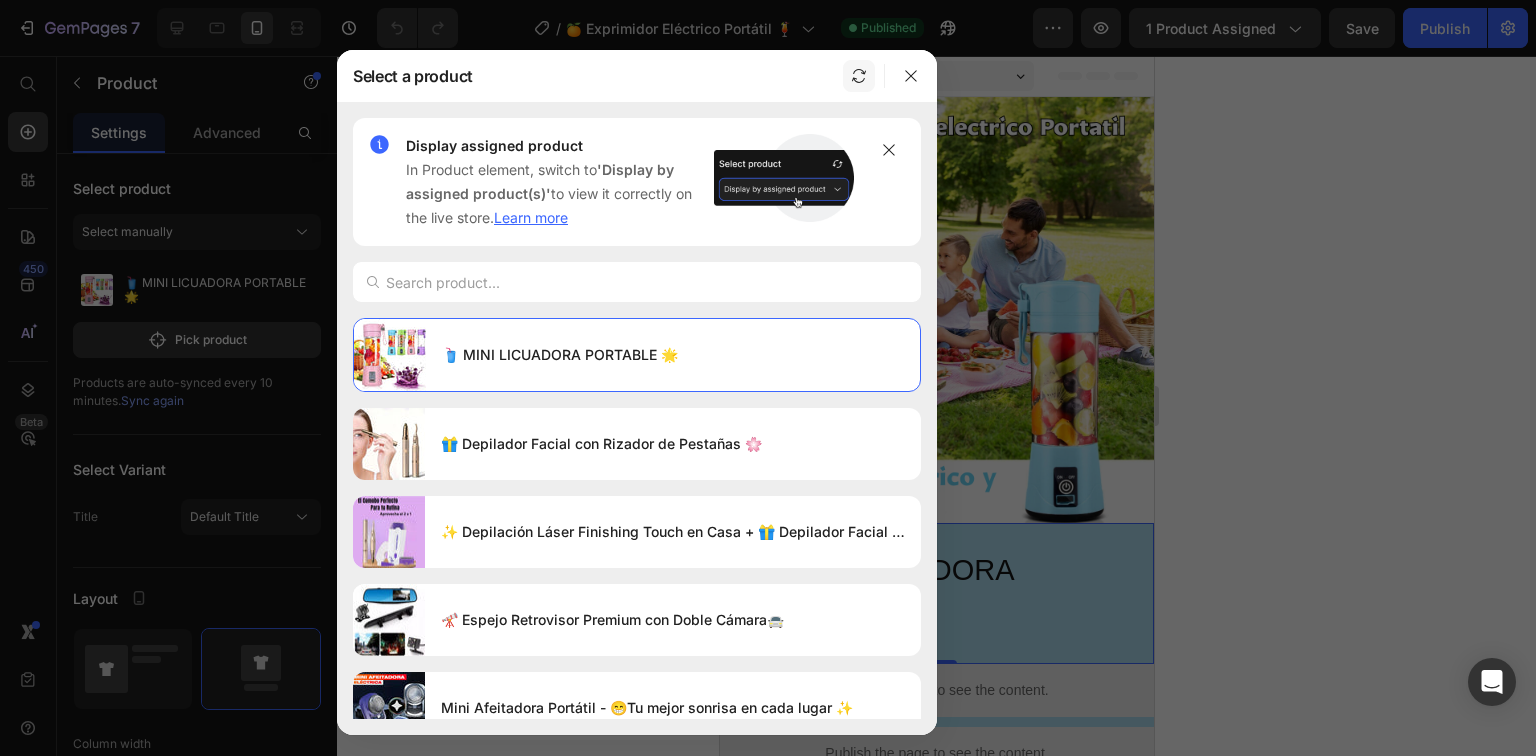 click 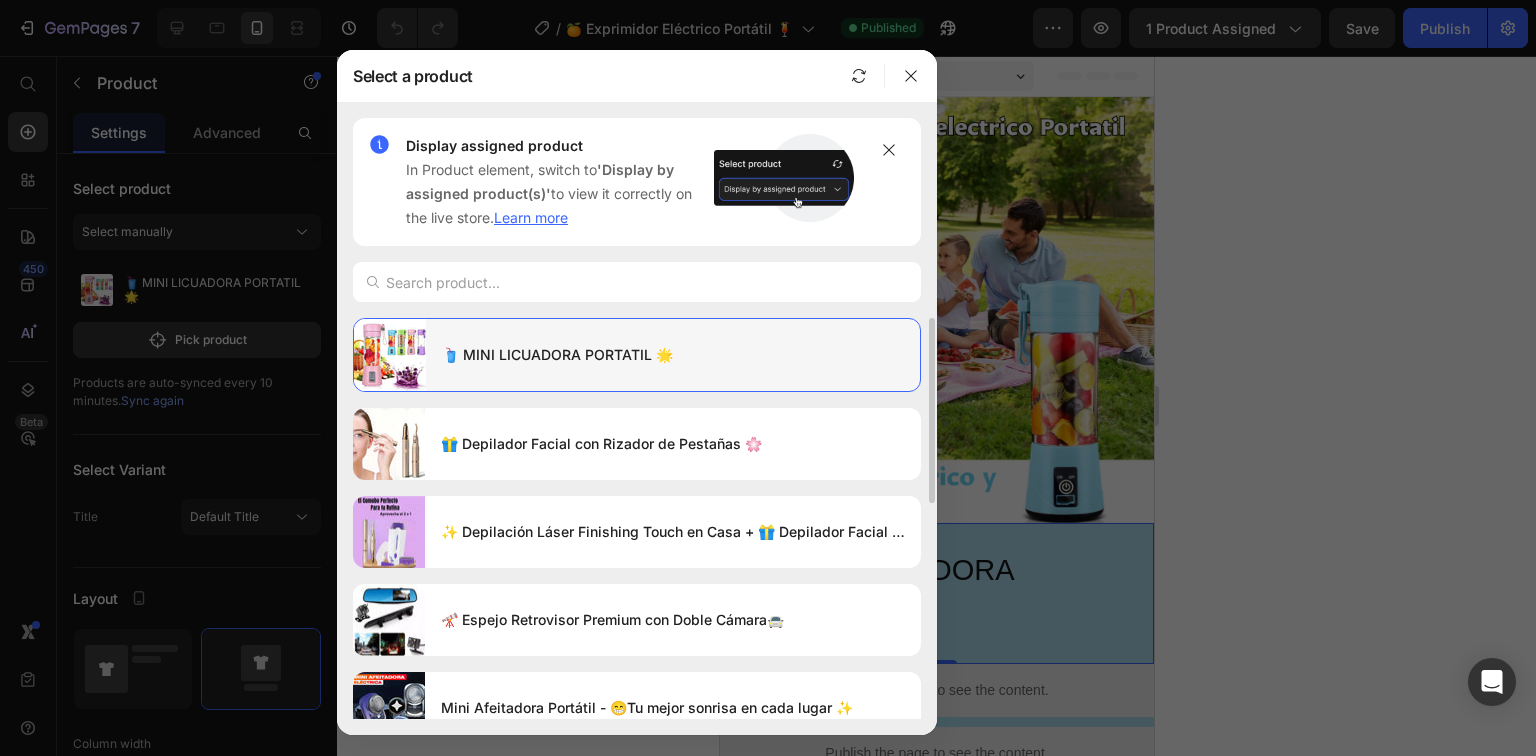 click on "🥤 MINI LICUADORA PORTATIL 🌟" at bounding box center [673, 355] 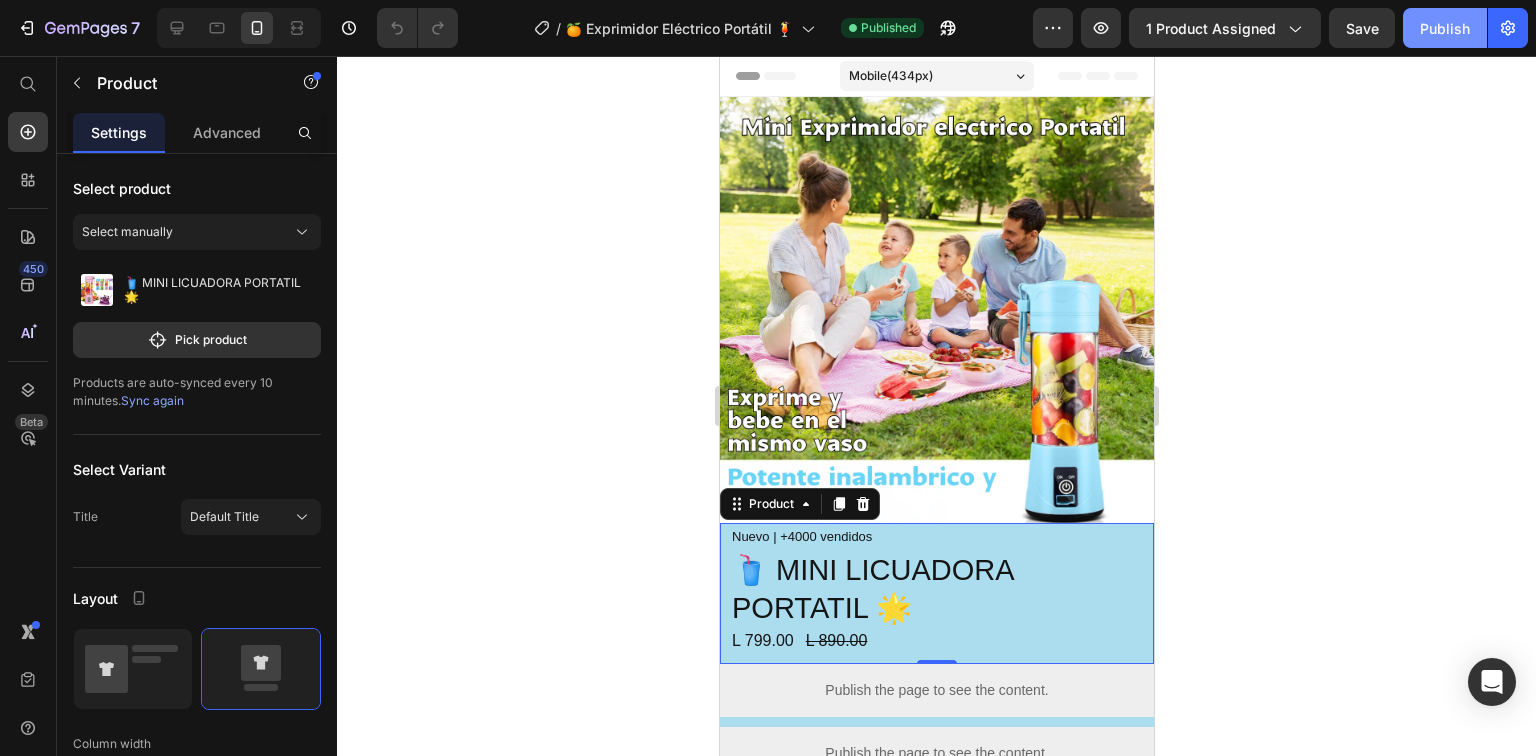 click on "Publish" at bounding box center [1445, 28] 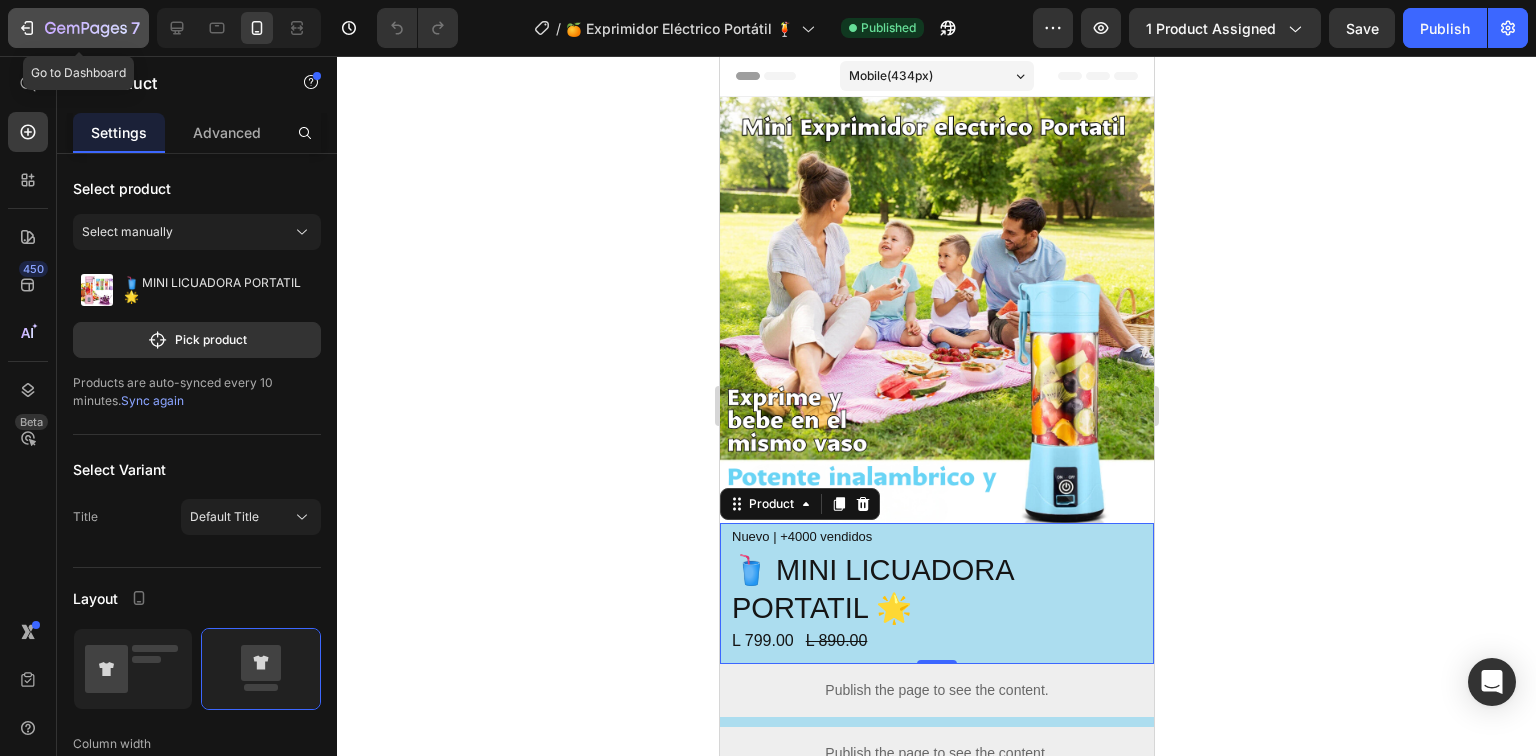 click on "7" at bounding box center (78, 28) 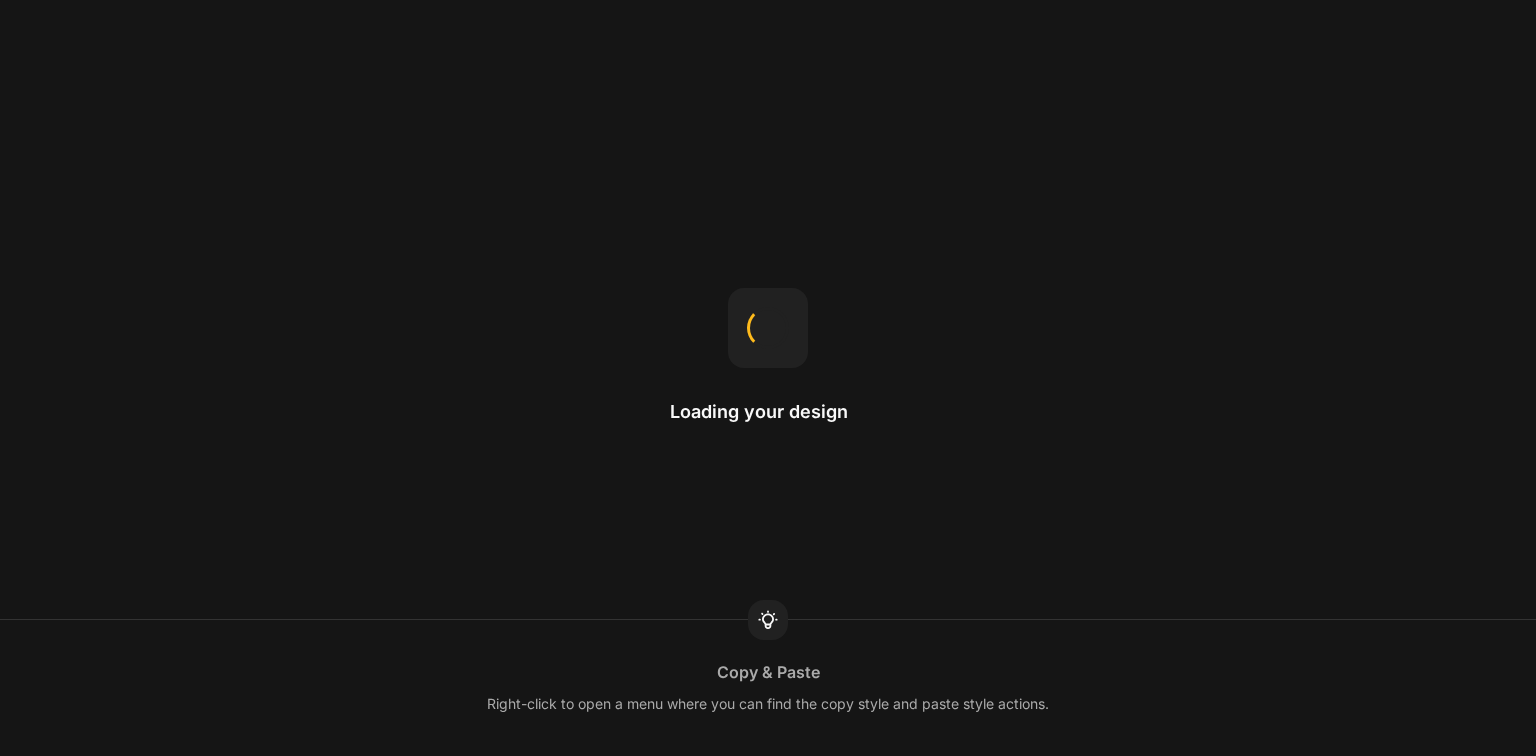 scroll, scrollTop: 0, scrollLeft: 0, axis: both 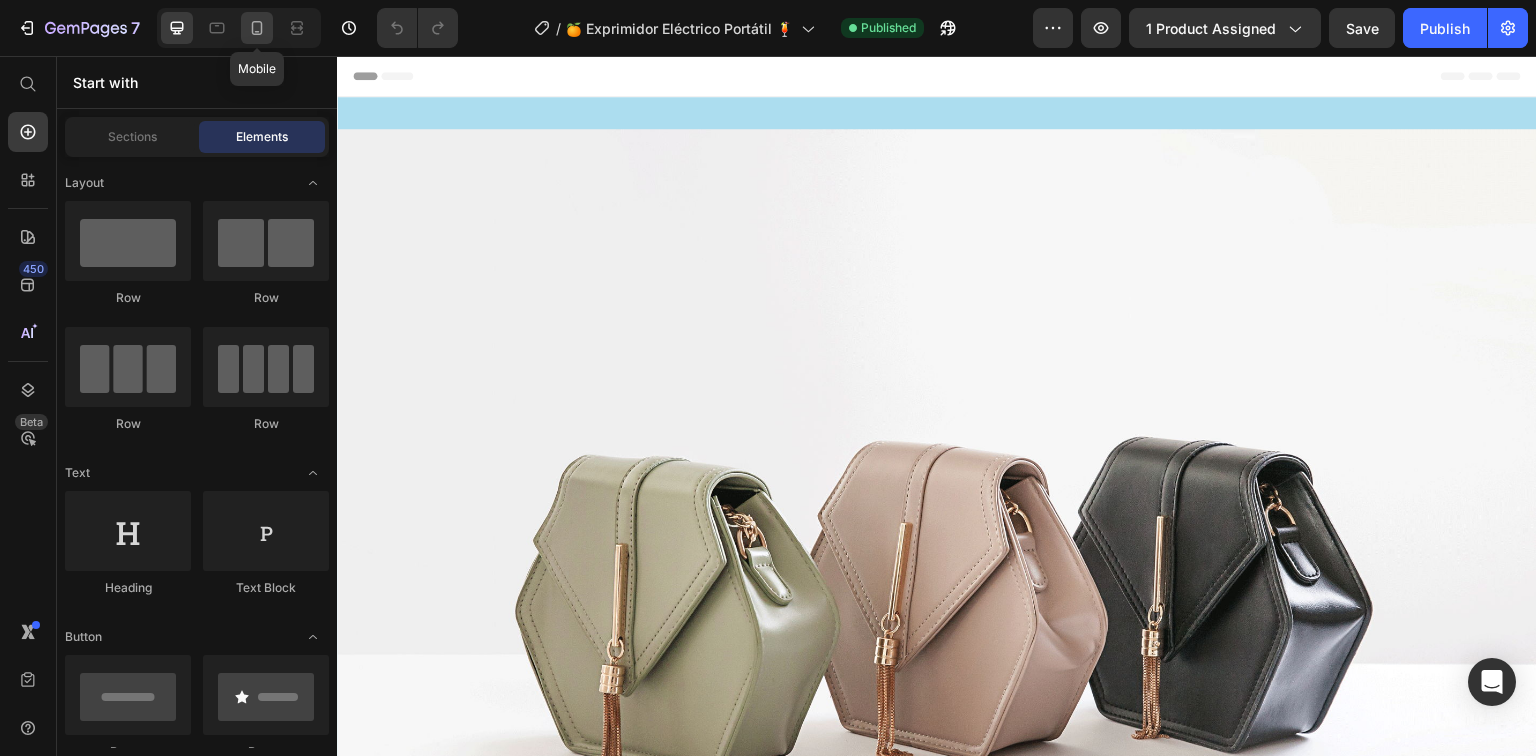 click 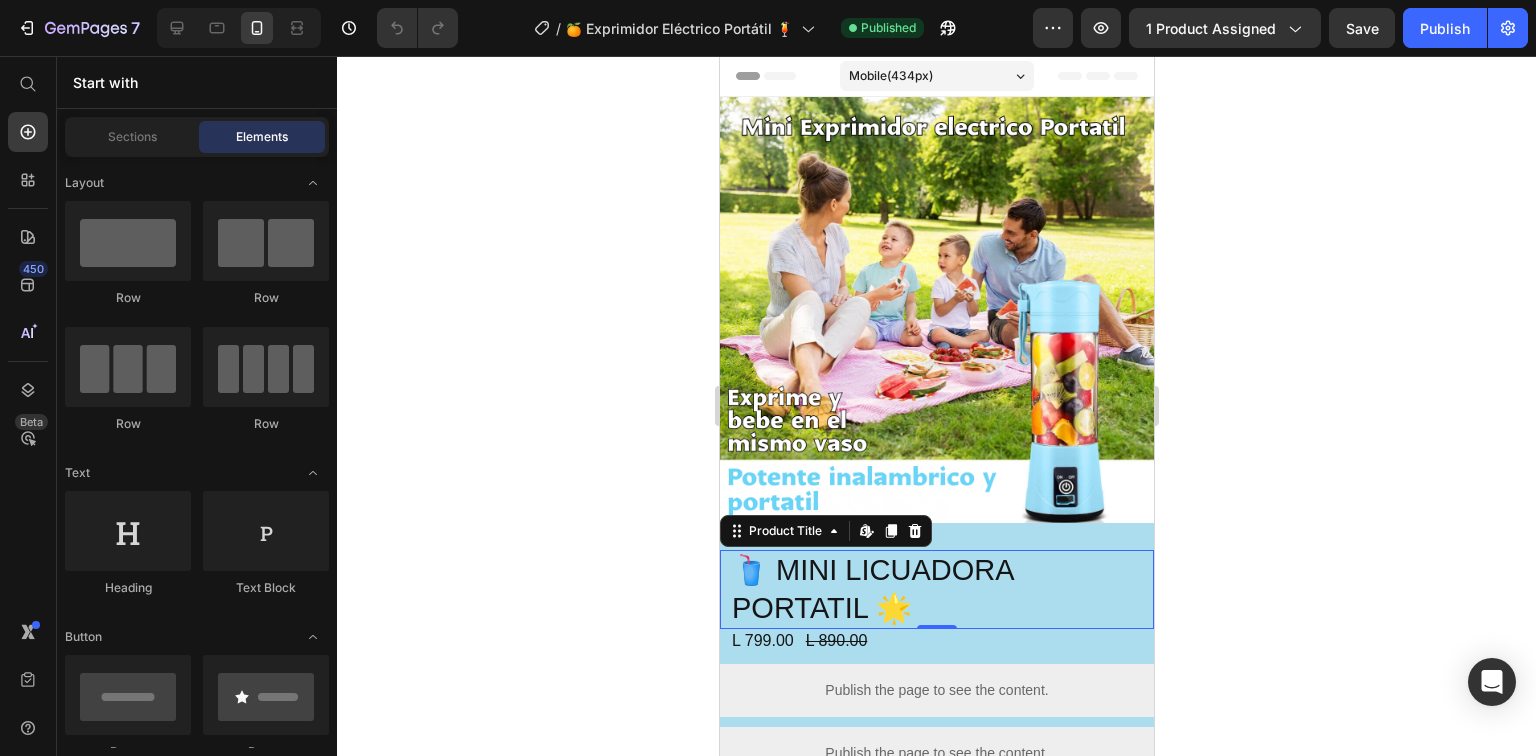 click on "🥤 MINI LICUADORA PORTATIL 🌟" at bounding box center [936, 589] 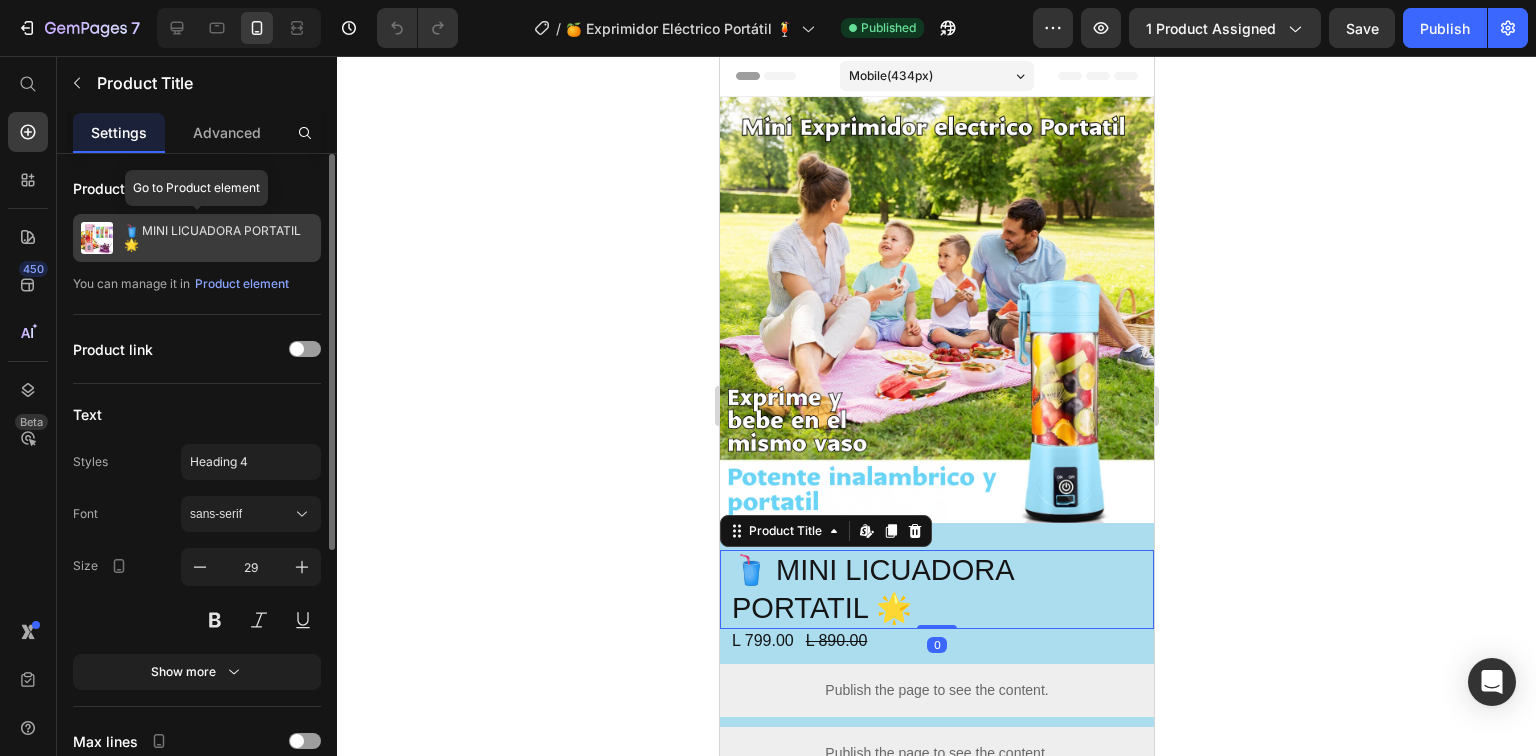 click on "🥤 MINI LICUADORA PORTATIL 🌟" at bounding box center [218, 238] 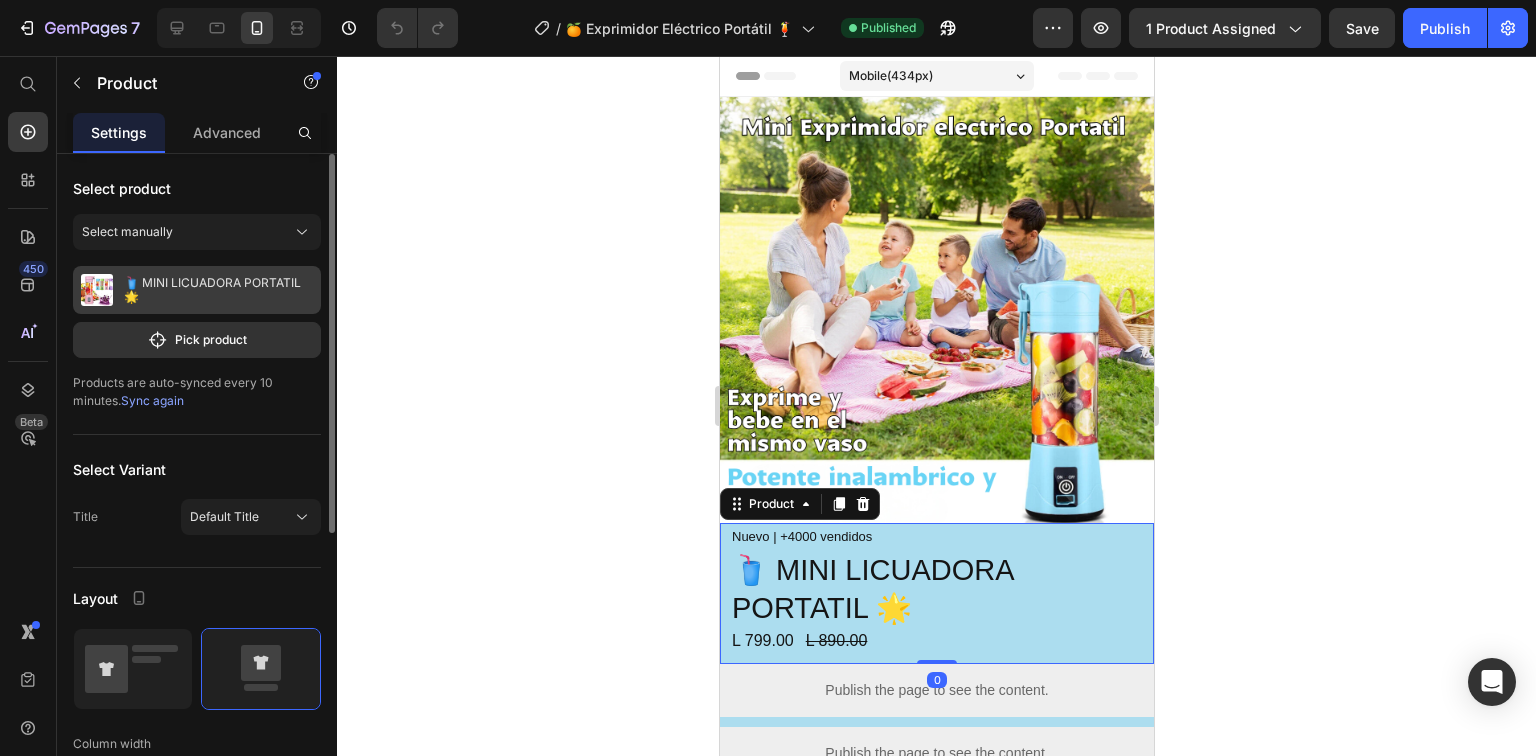 click on "🥤 MINI LICUADORA PORTATIL 🌟" at bounding box center (218, 290) 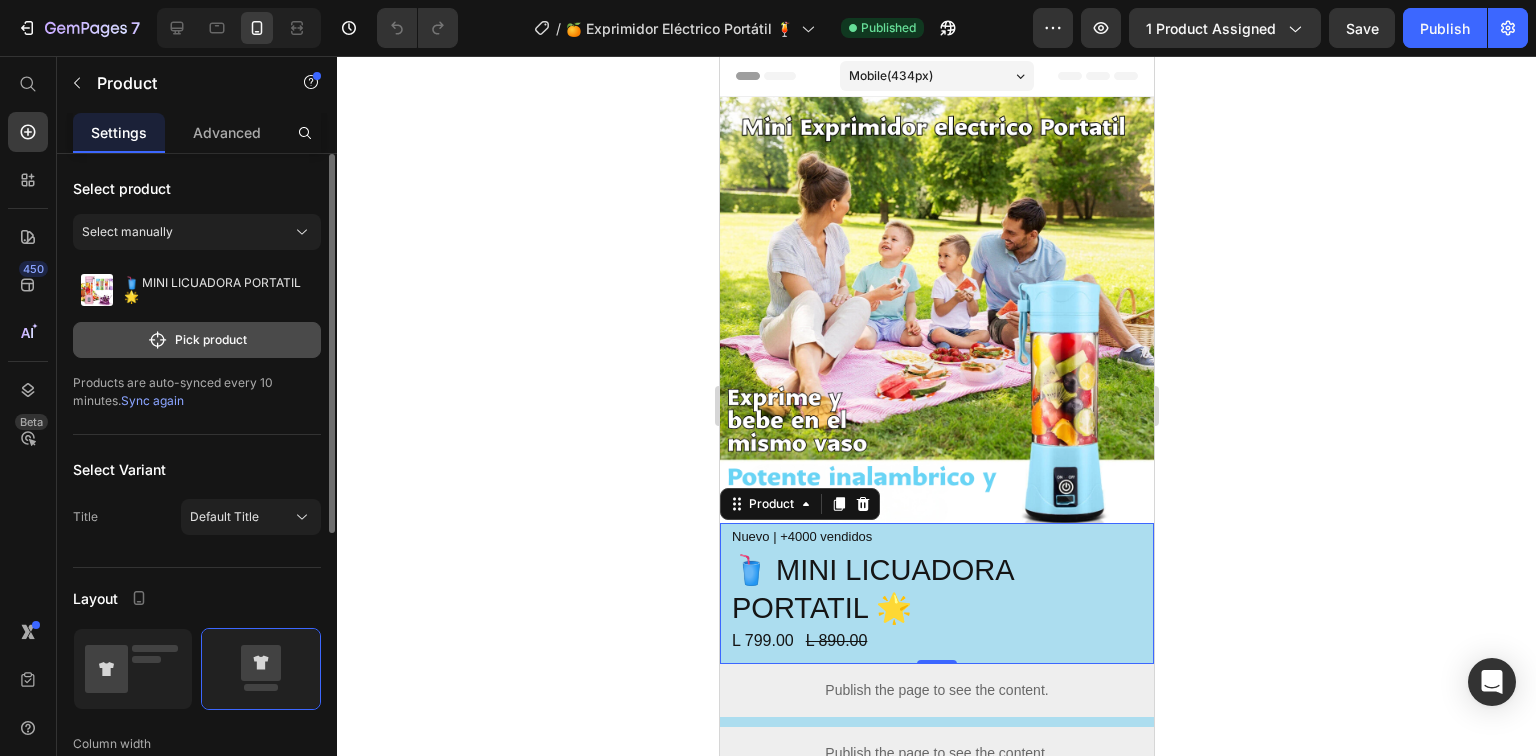 click on "Pick product" at bounding box center [197, 340] 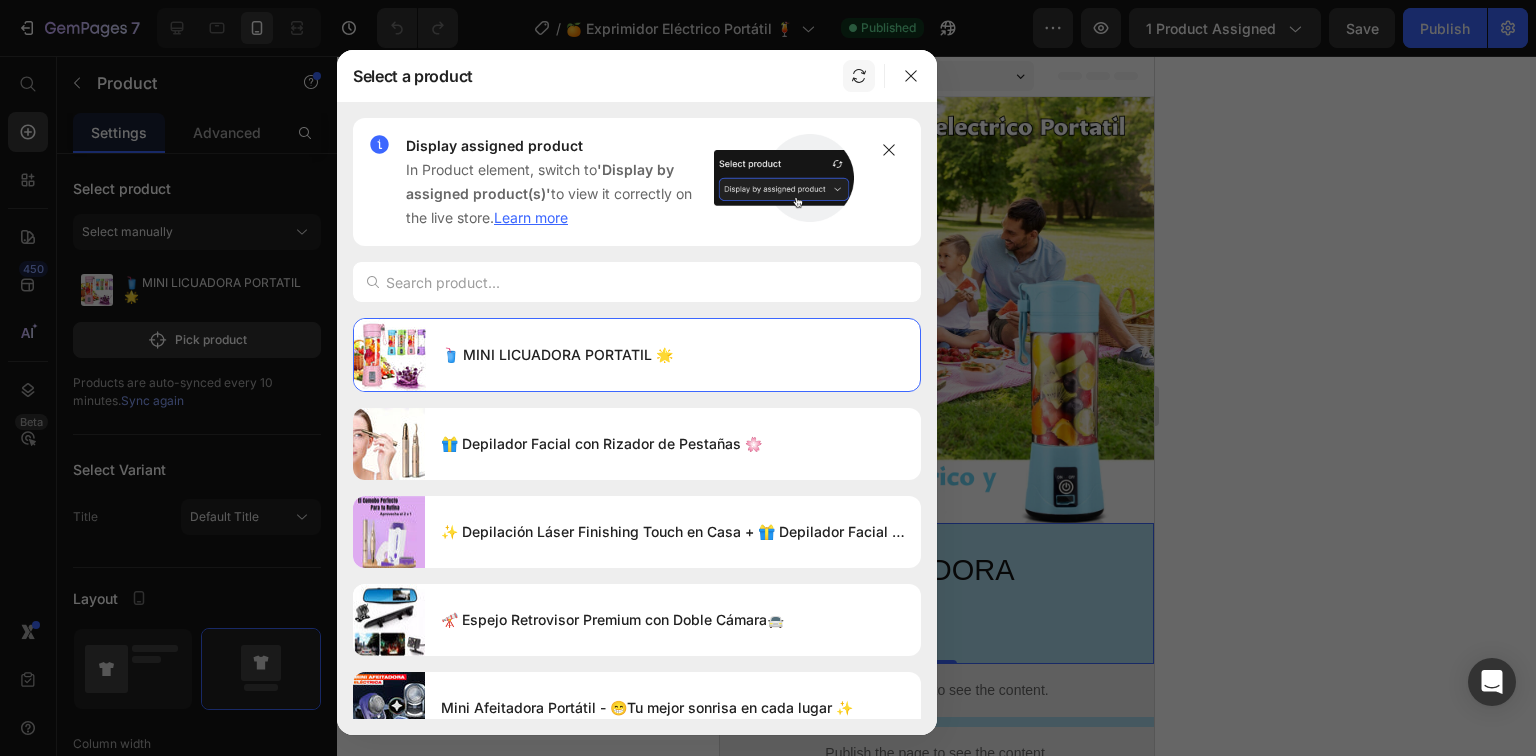 click 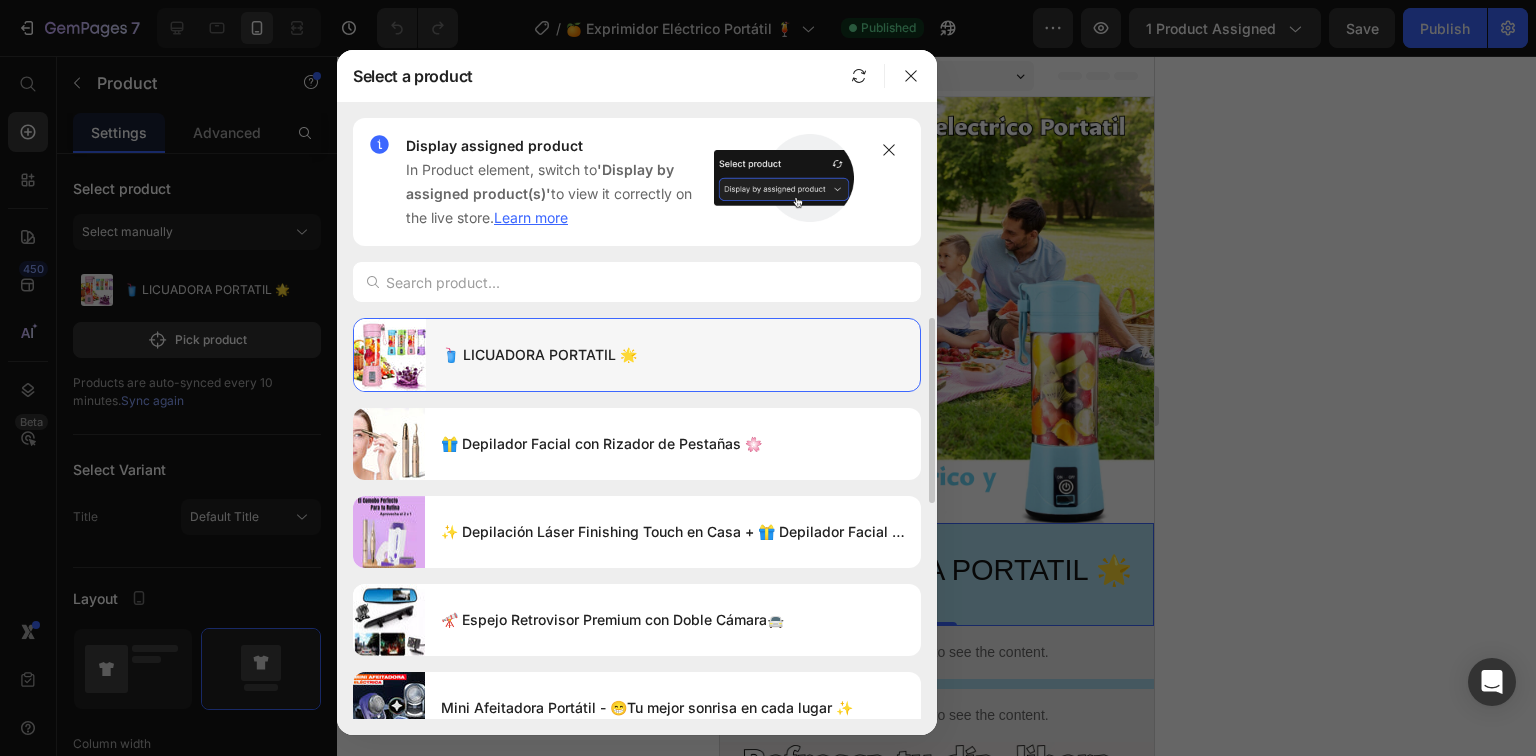 click on "🥤 LICUADORA PORTATIL 🌟" at bounding box center (673, 355) 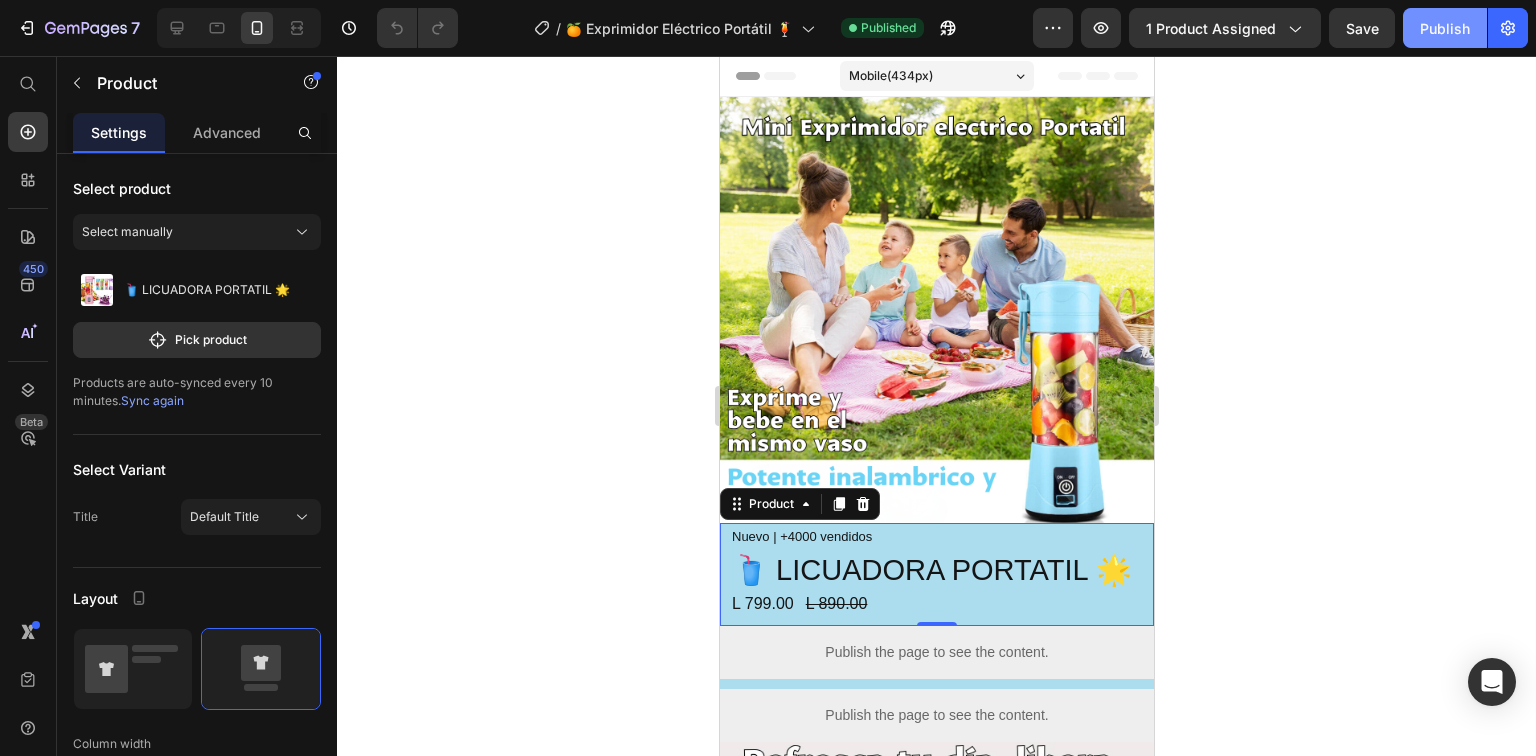 click on "Publish" at bounding box center [1445, 28] 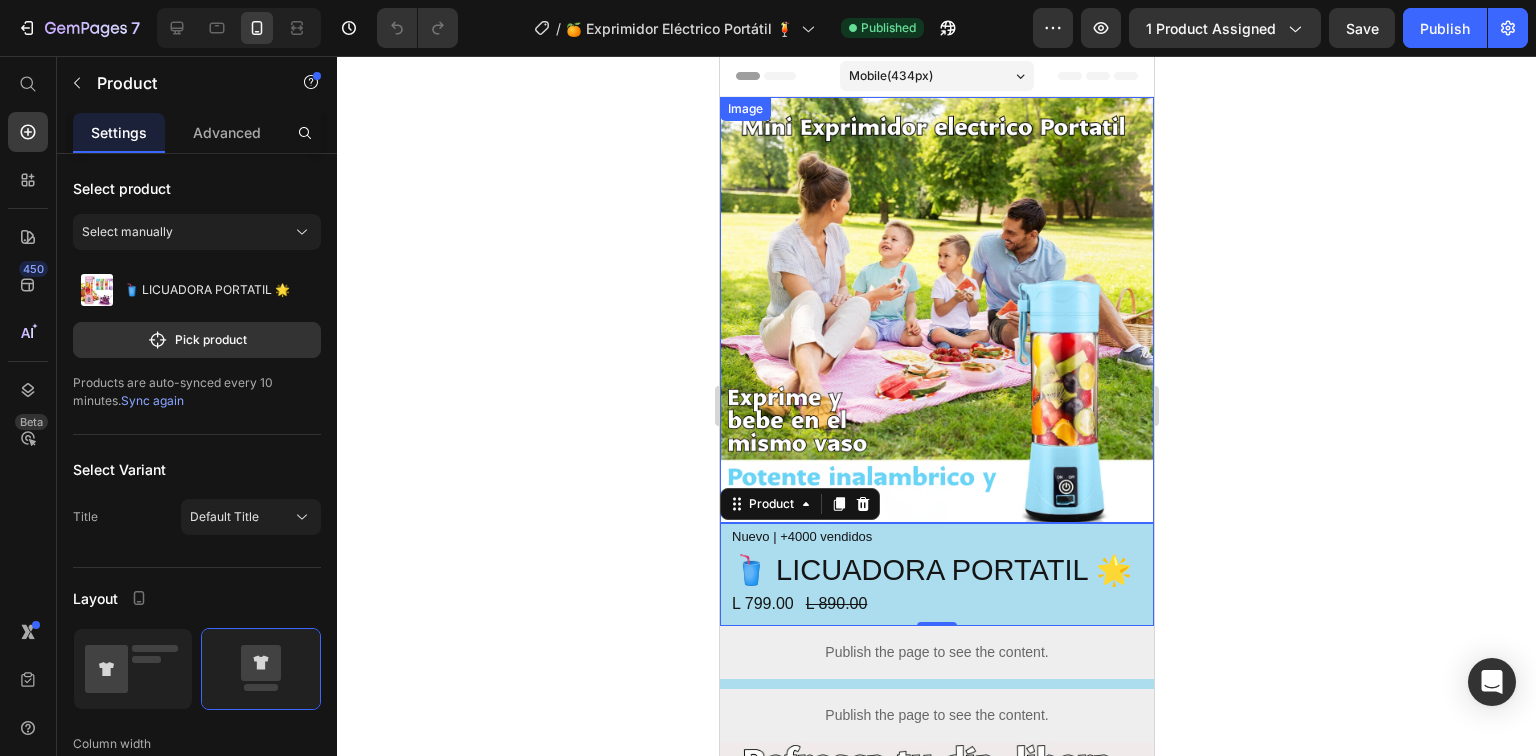 click at bounding box center (936, 310) 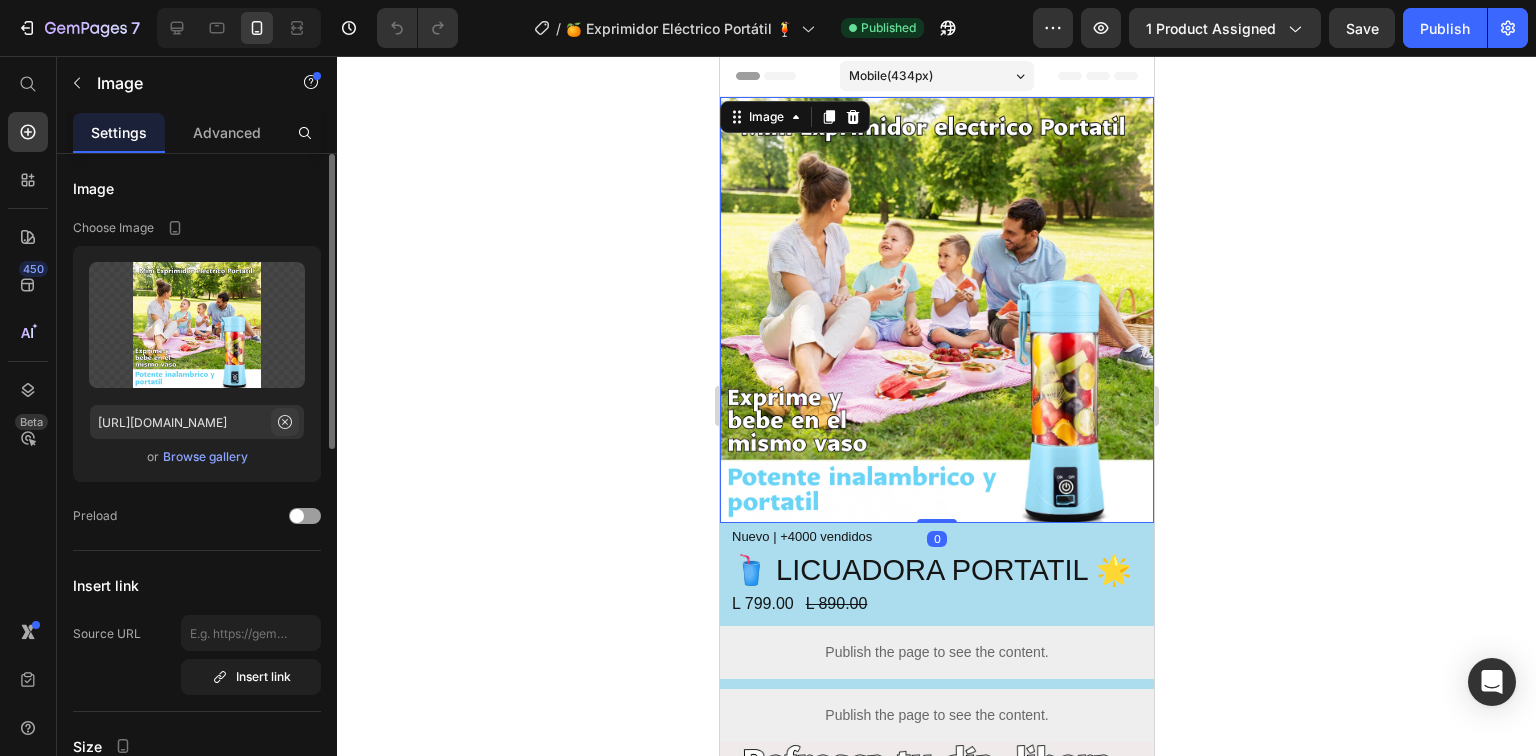 click 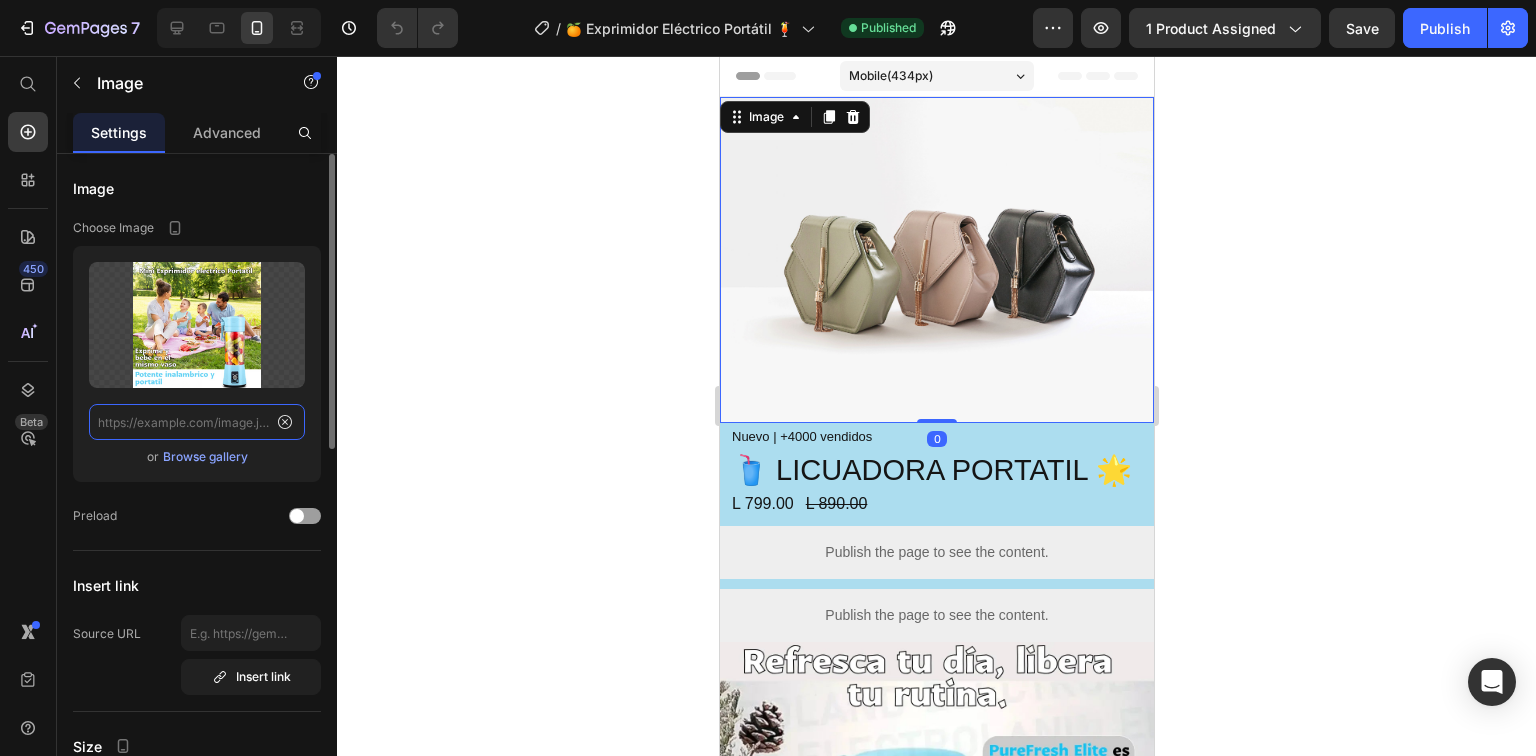 scroll, scrollTop: 0, scrollLeft: 0, axis: both 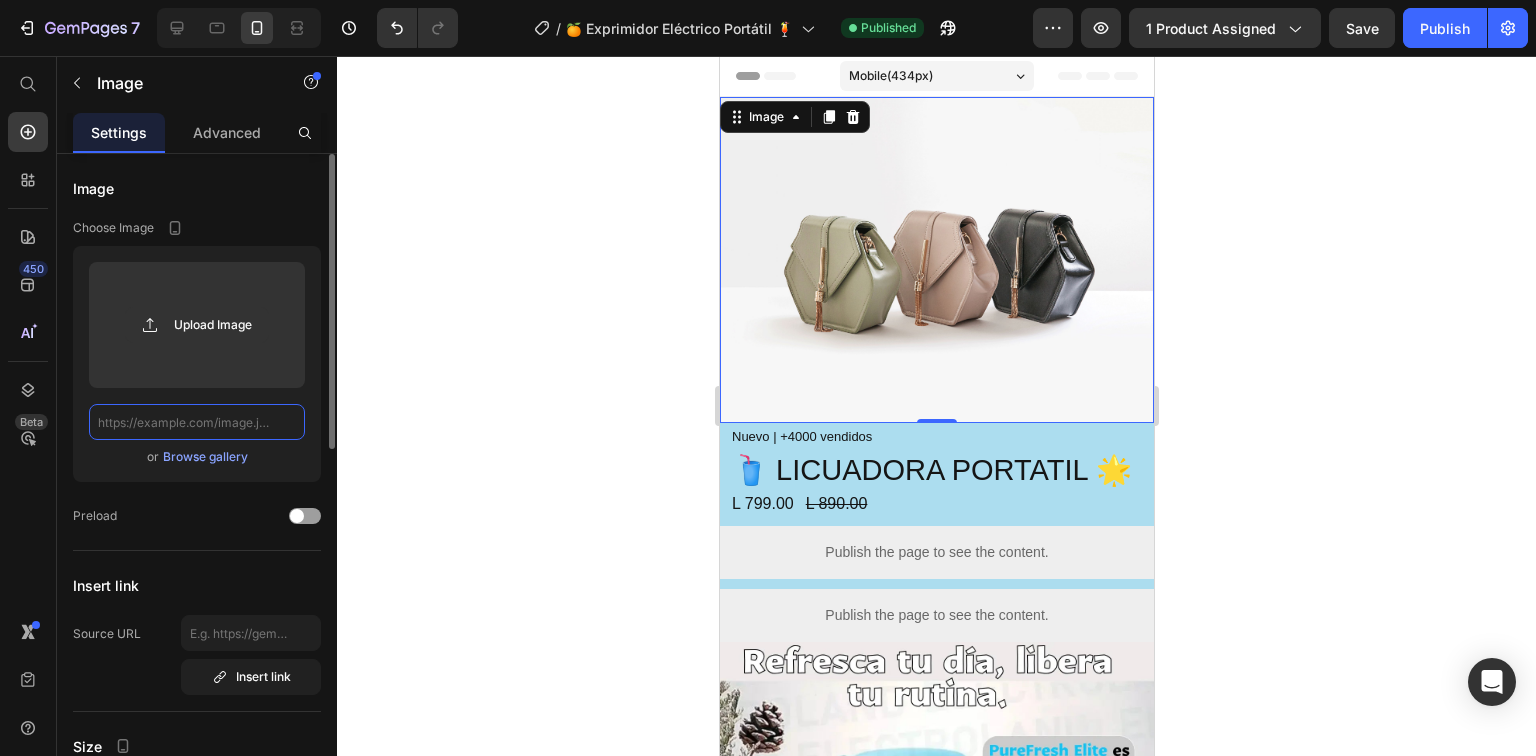 paste on "https://cdn.shopify.com/s/files/1/0671/9186/5425/files/Mini_licuadora-14.png?v=1752121754" 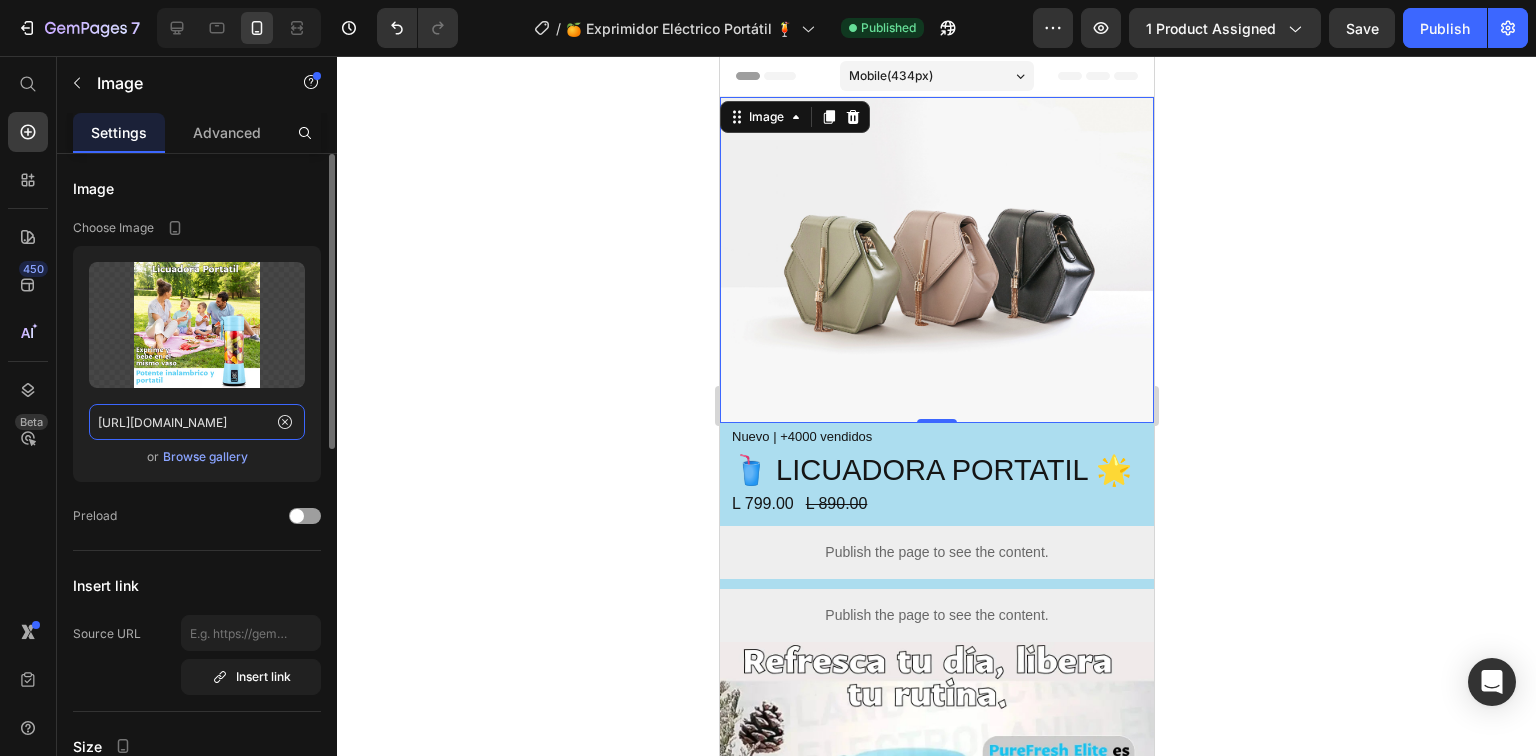 scroll, scrollTop: 0, scrollLeft: 346, axis: horizontal 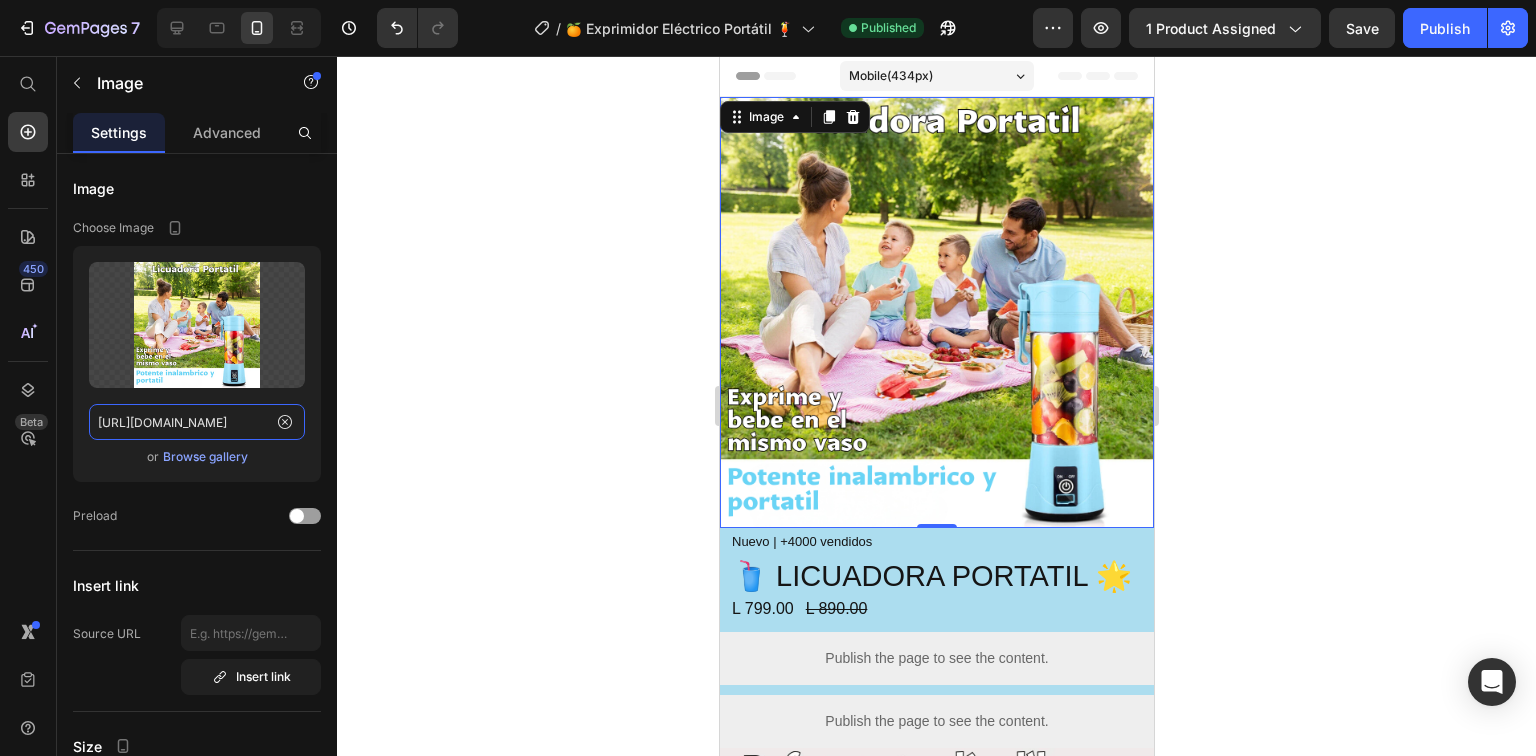 type on "https://cdn.shopify.com/s/files/1/0671/9186/5425/files/Mini_licuadora-14.png?v=1752121754" 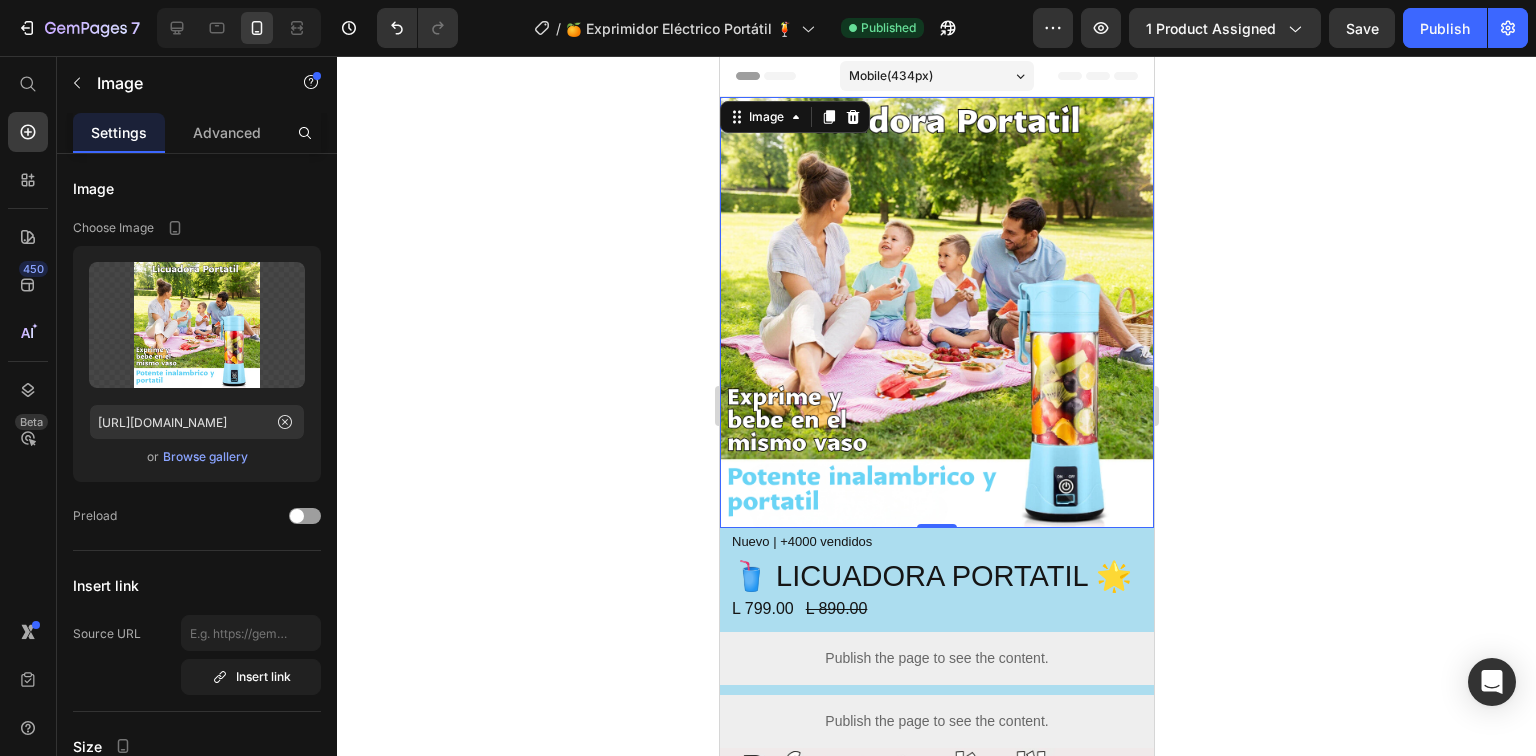 click 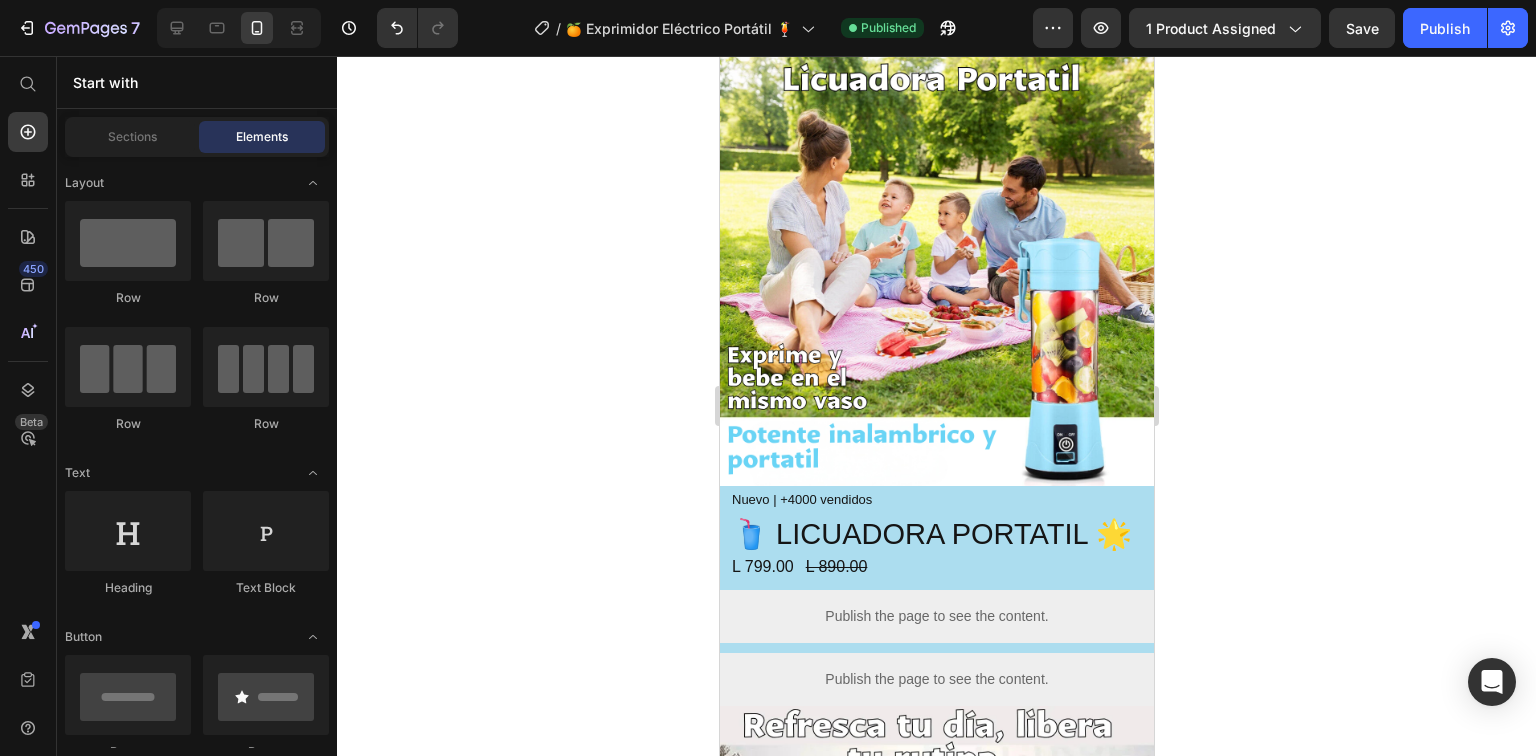 scroll, scrollTop: 80, scrollLeft: 0, axis: vertical 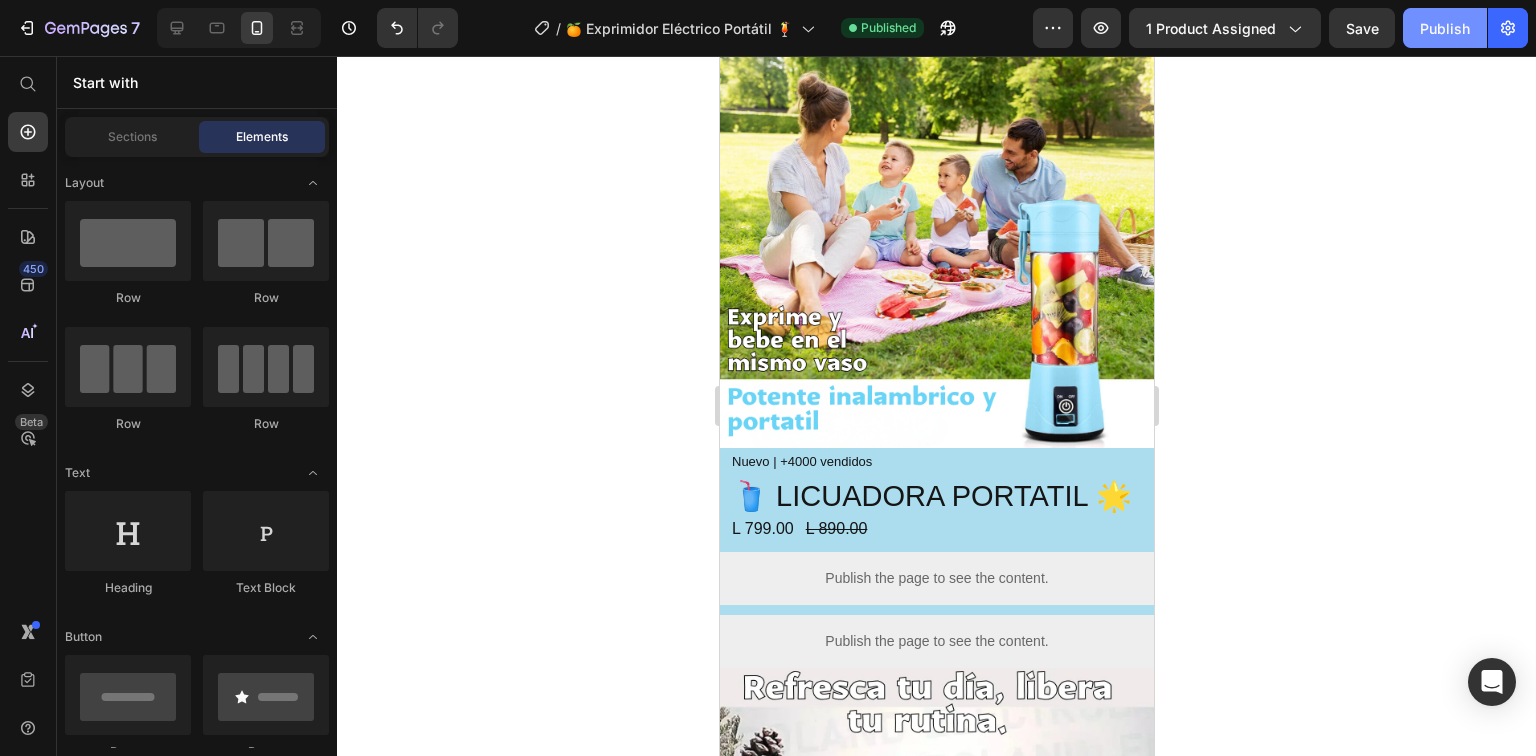 click on "Publish" at bounding box center [1445, 28] 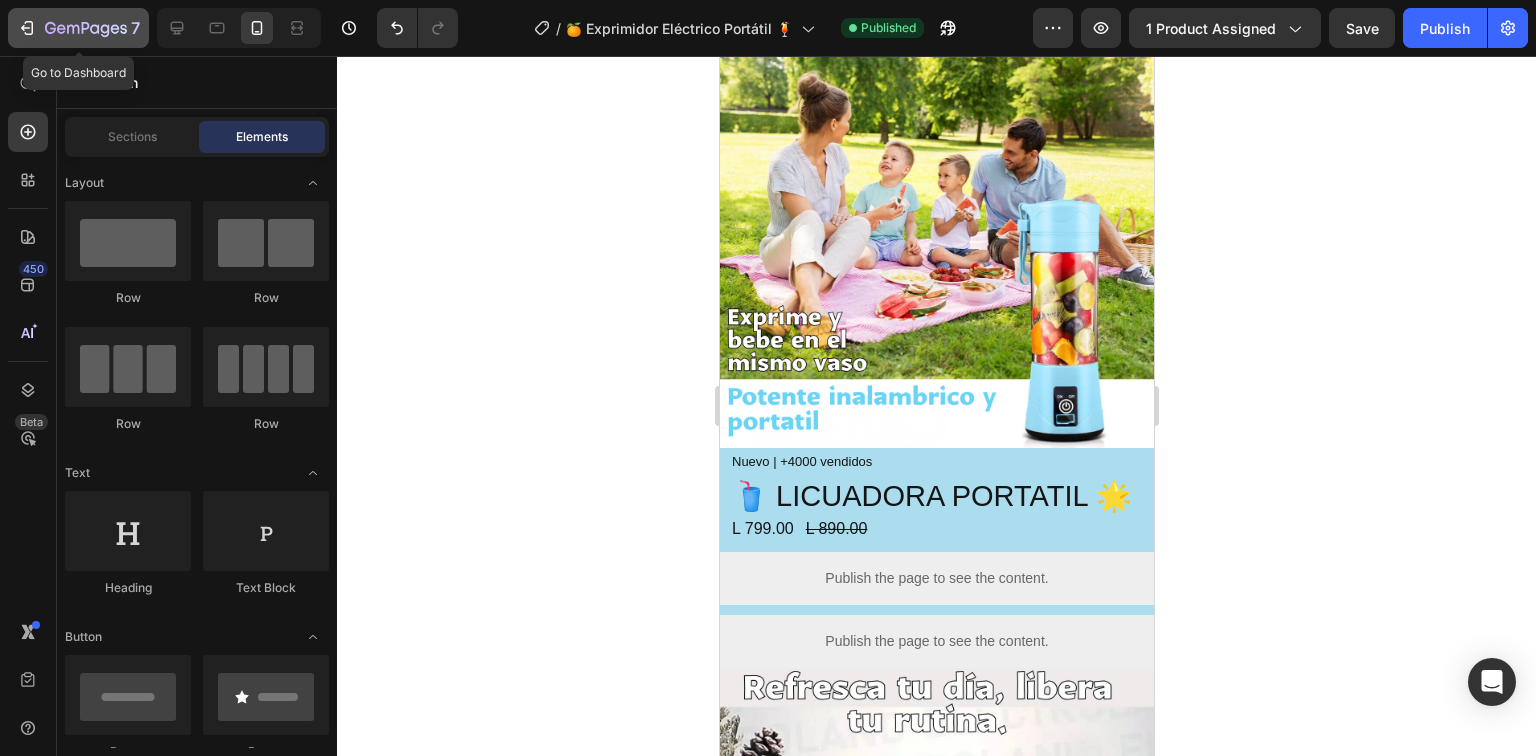 click 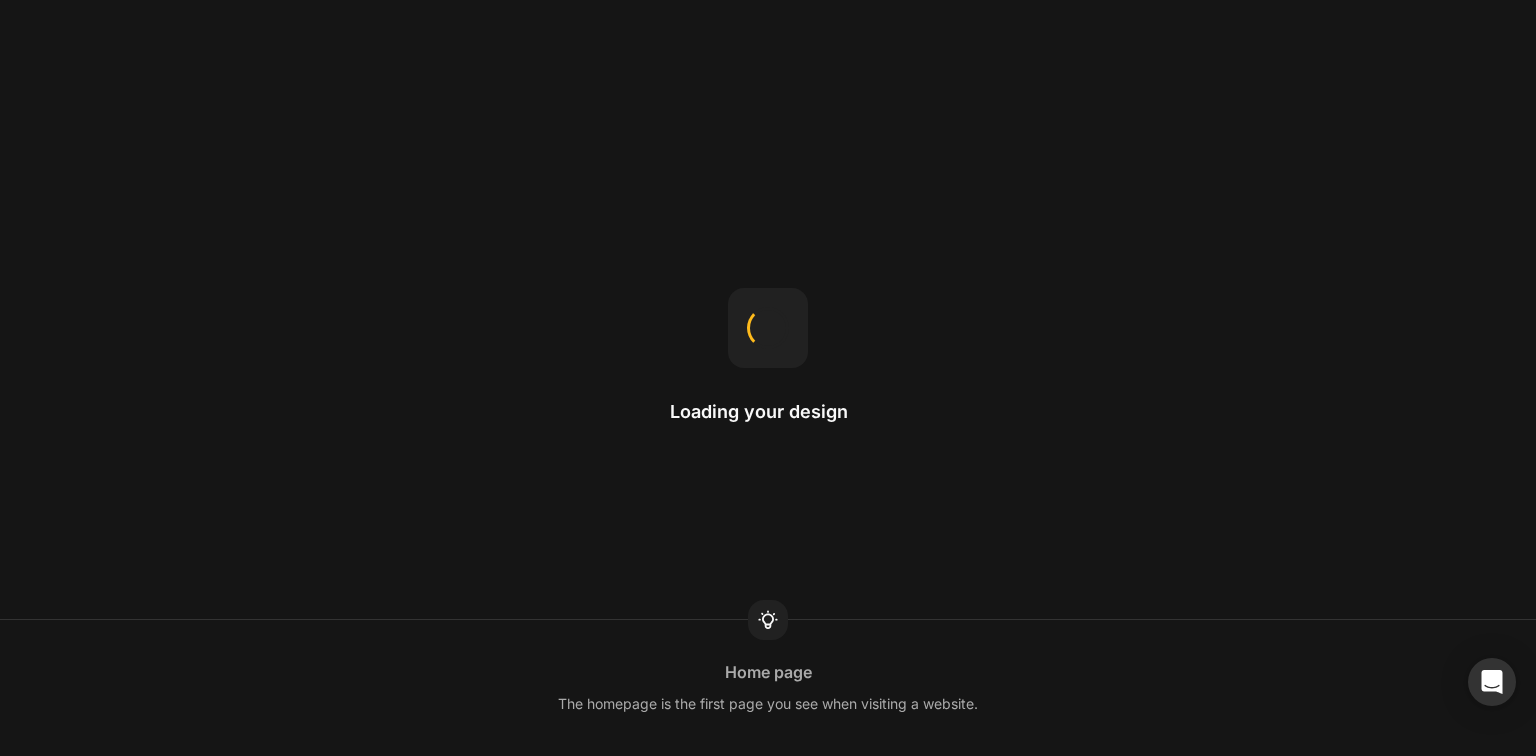 scroll, scrollTop: 0, scrollLeft: 0, axis: both 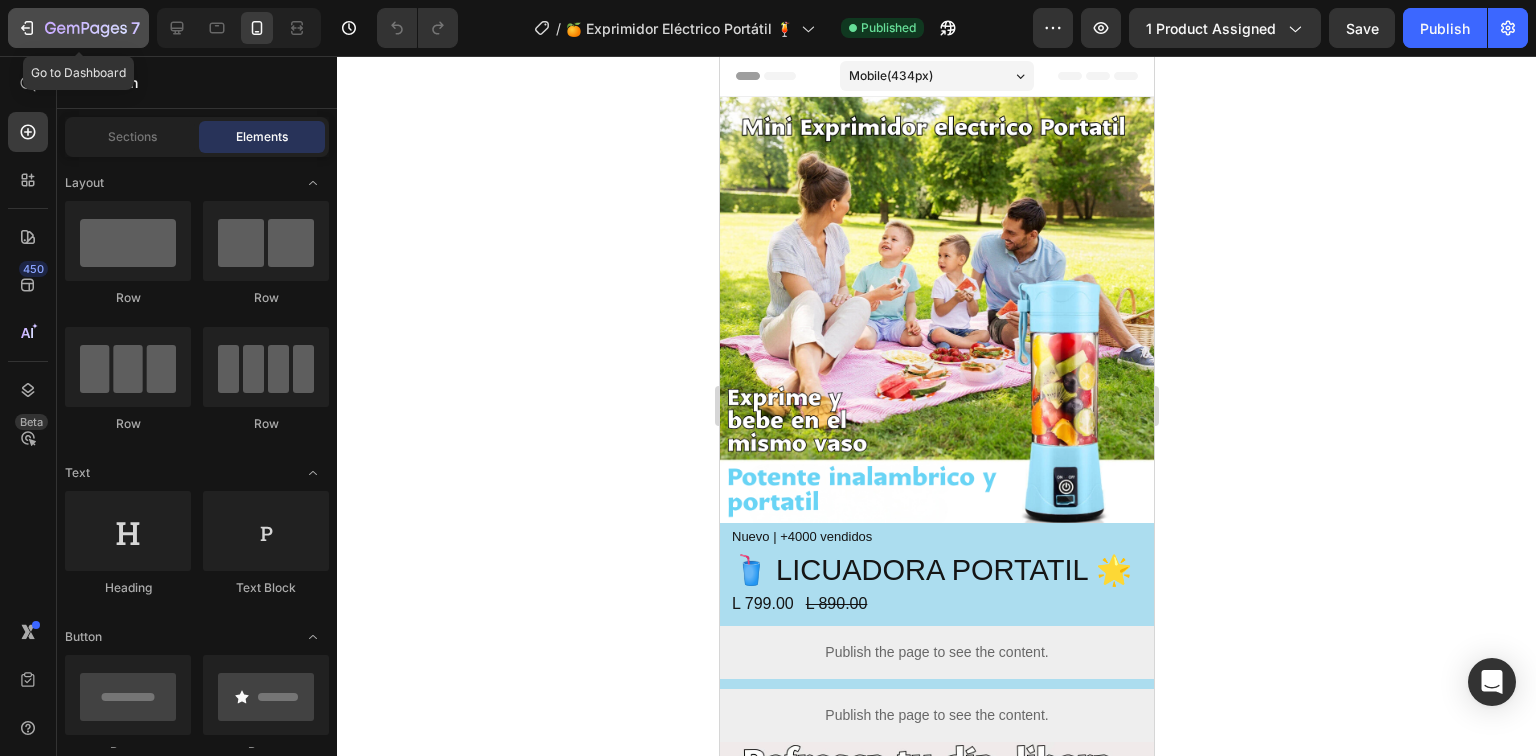 click 